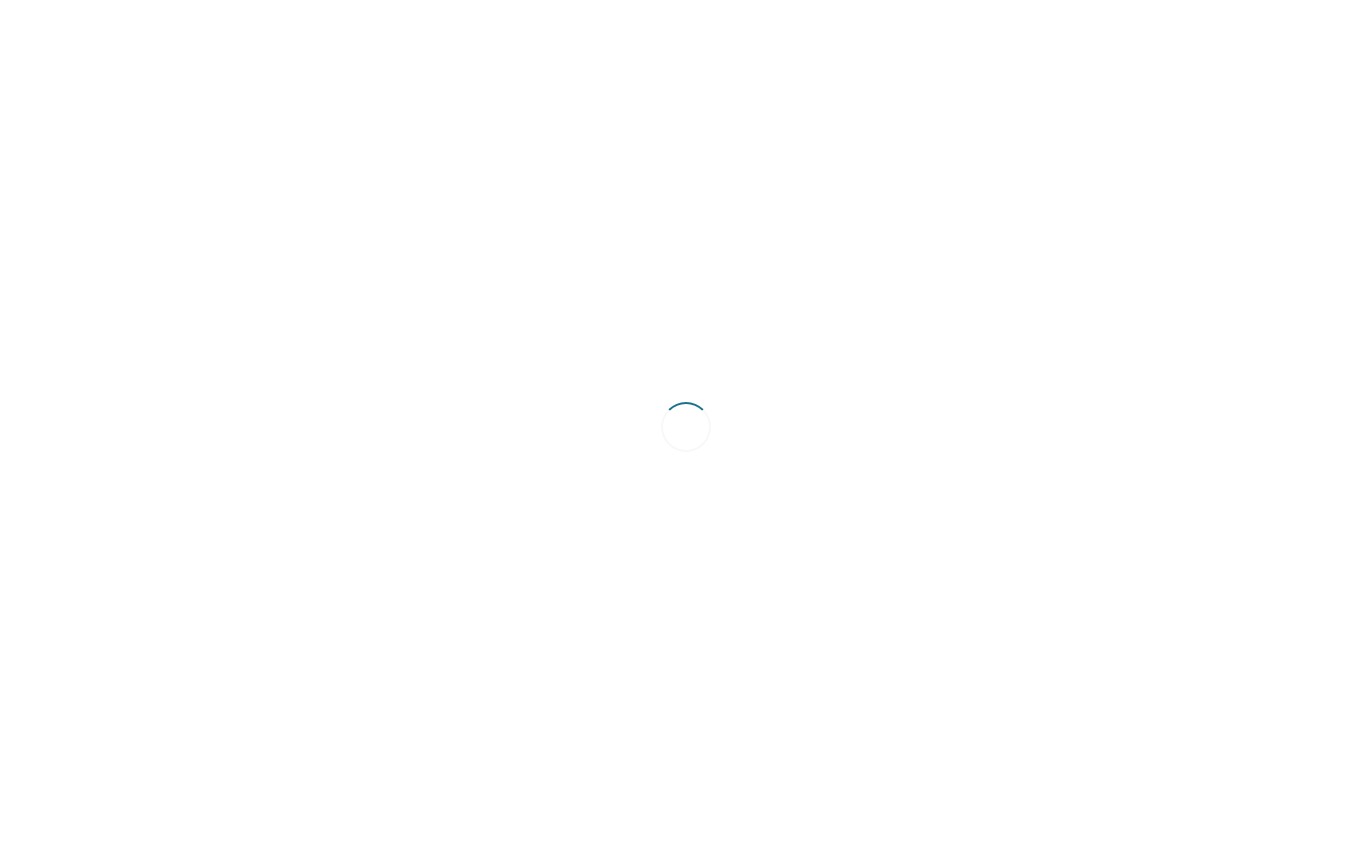 scroll, scrollTop: 0, scrollLeft: 0, axis: both 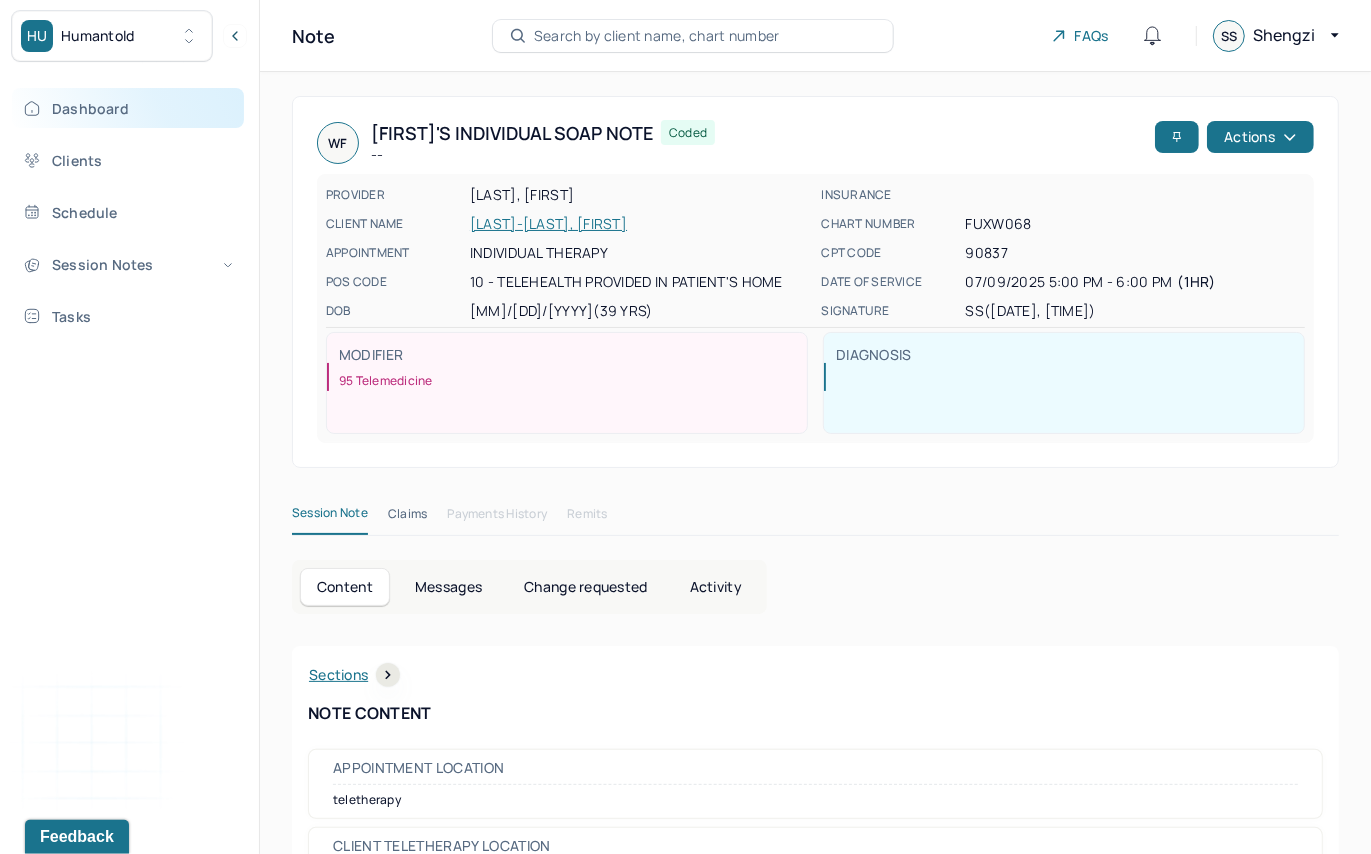 click on "Dashboard" at bounding box center (128, 108) 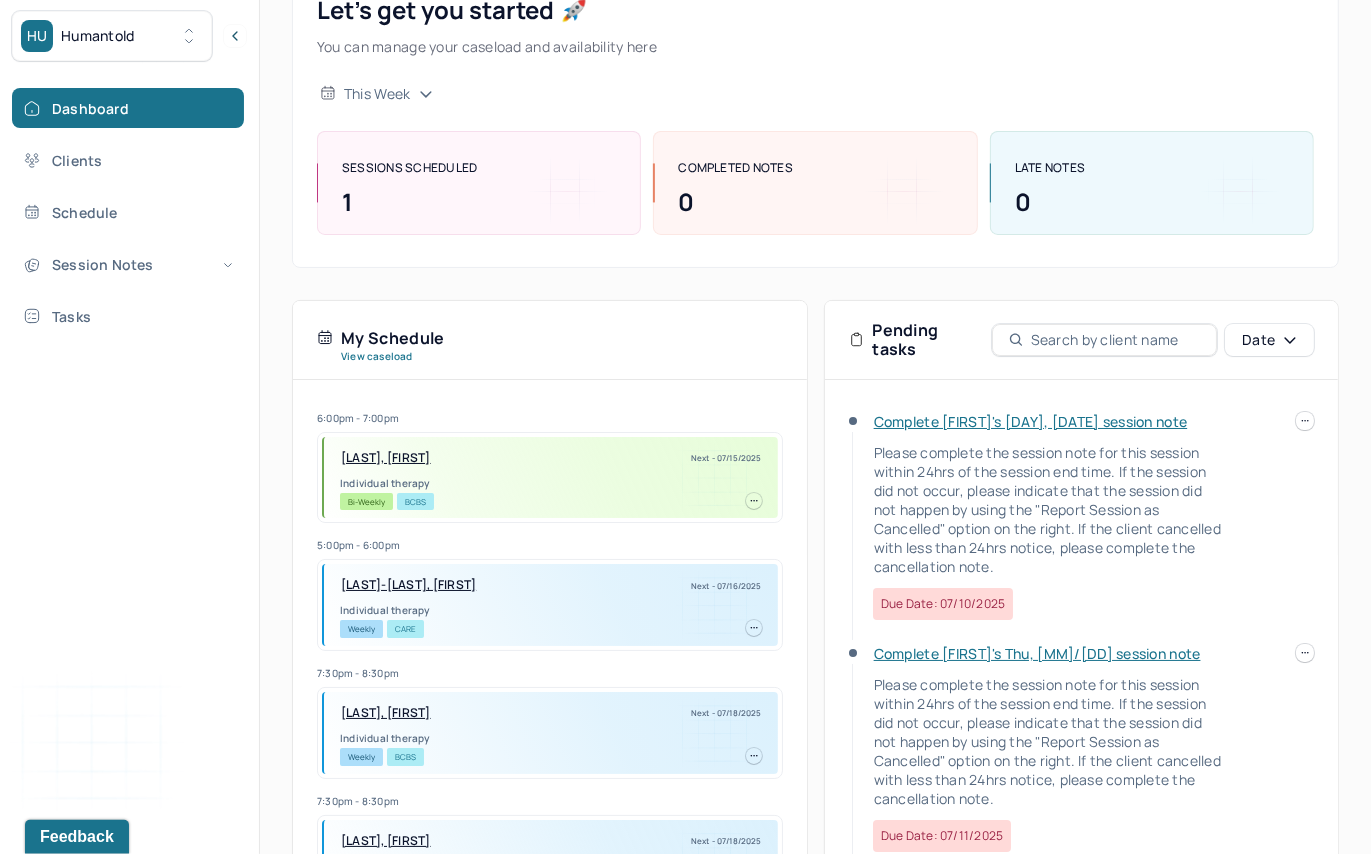 scroll, scrollTop: 140, scrollLeft: 0, axis: vertical 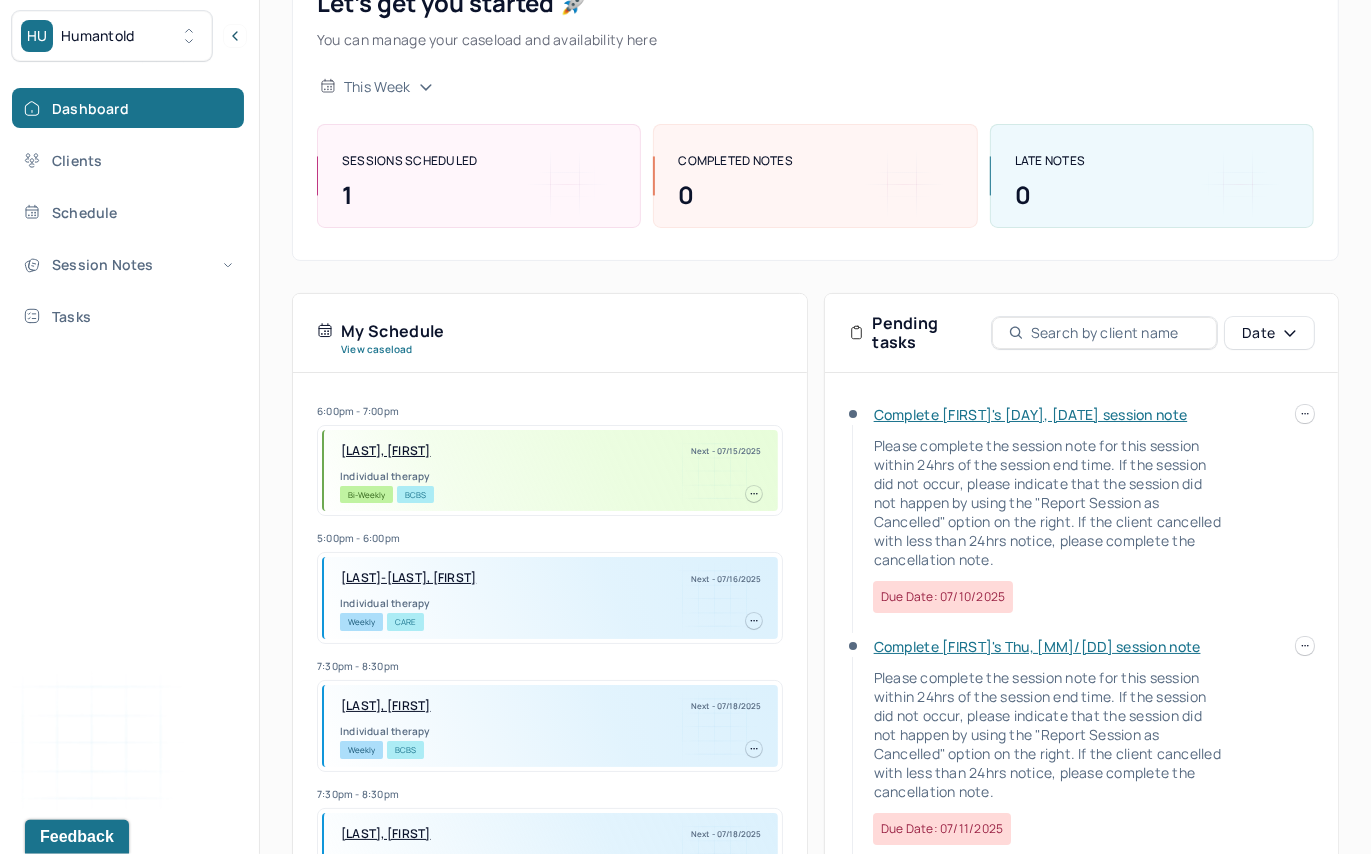 click 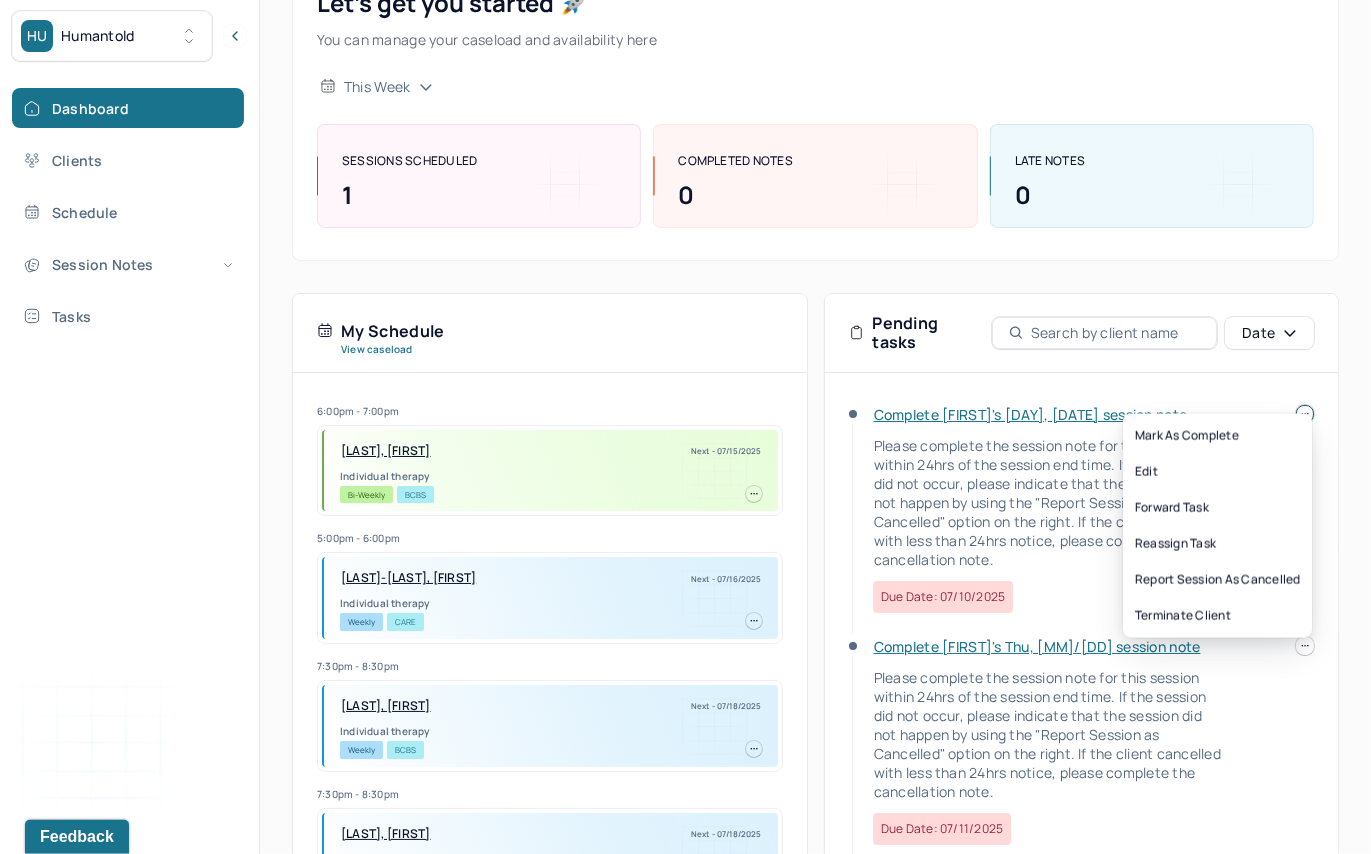 click on "Complete [FIRST]'s [DAY], [DATE] session note" at bounding box center [1031, 414] 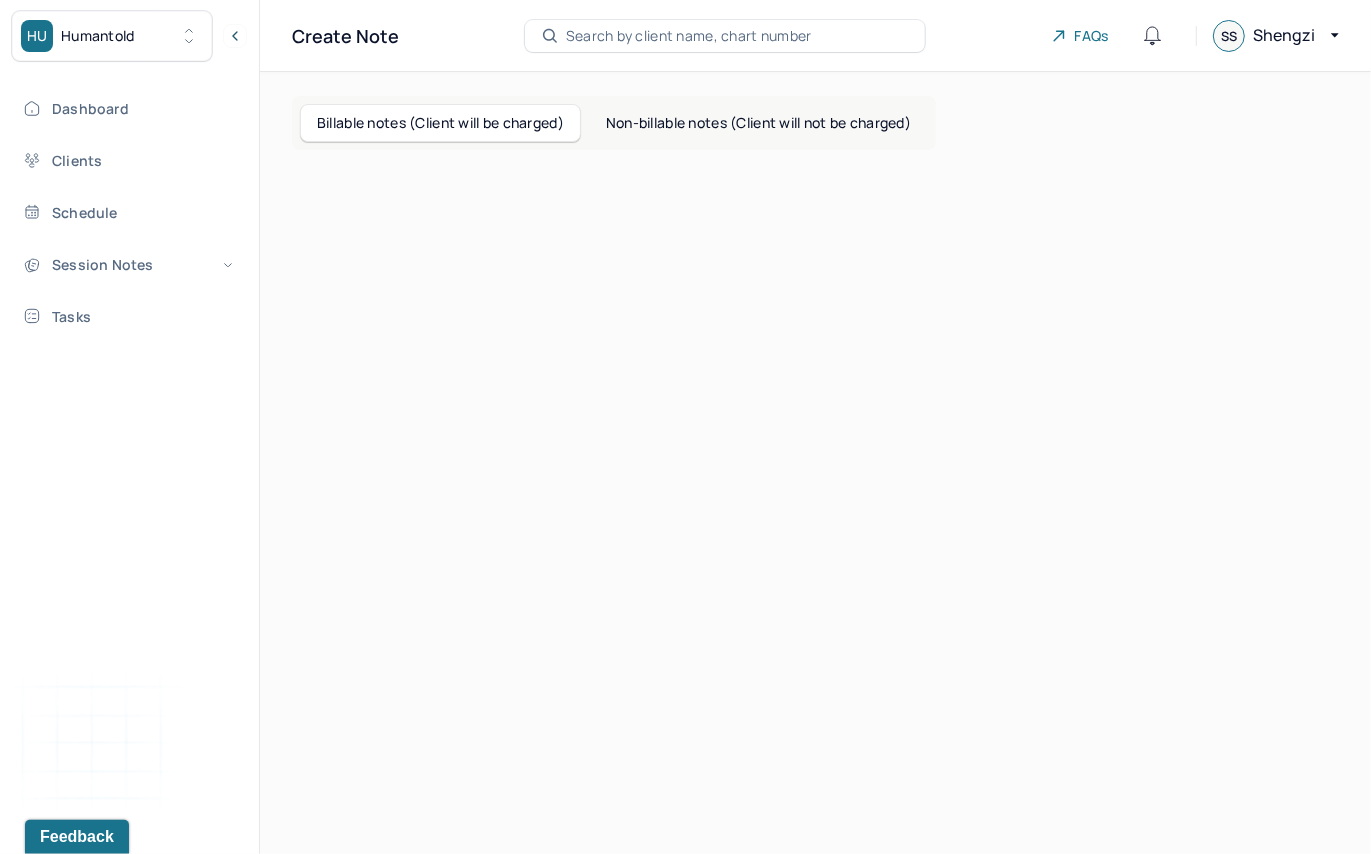 scroll, scrollTop: 0, scrollLeft: 0, axis: both 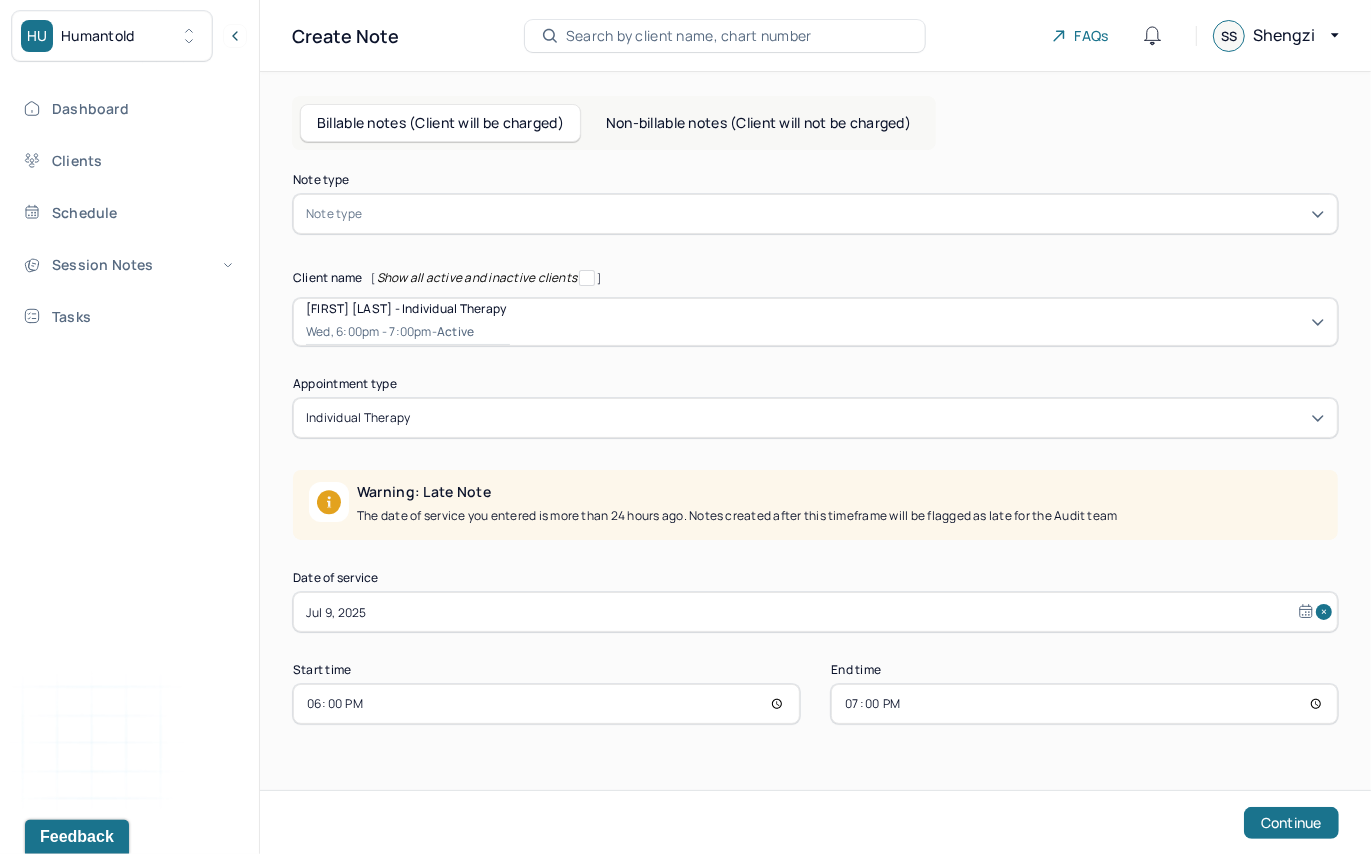click at bounding box center (845, 214) 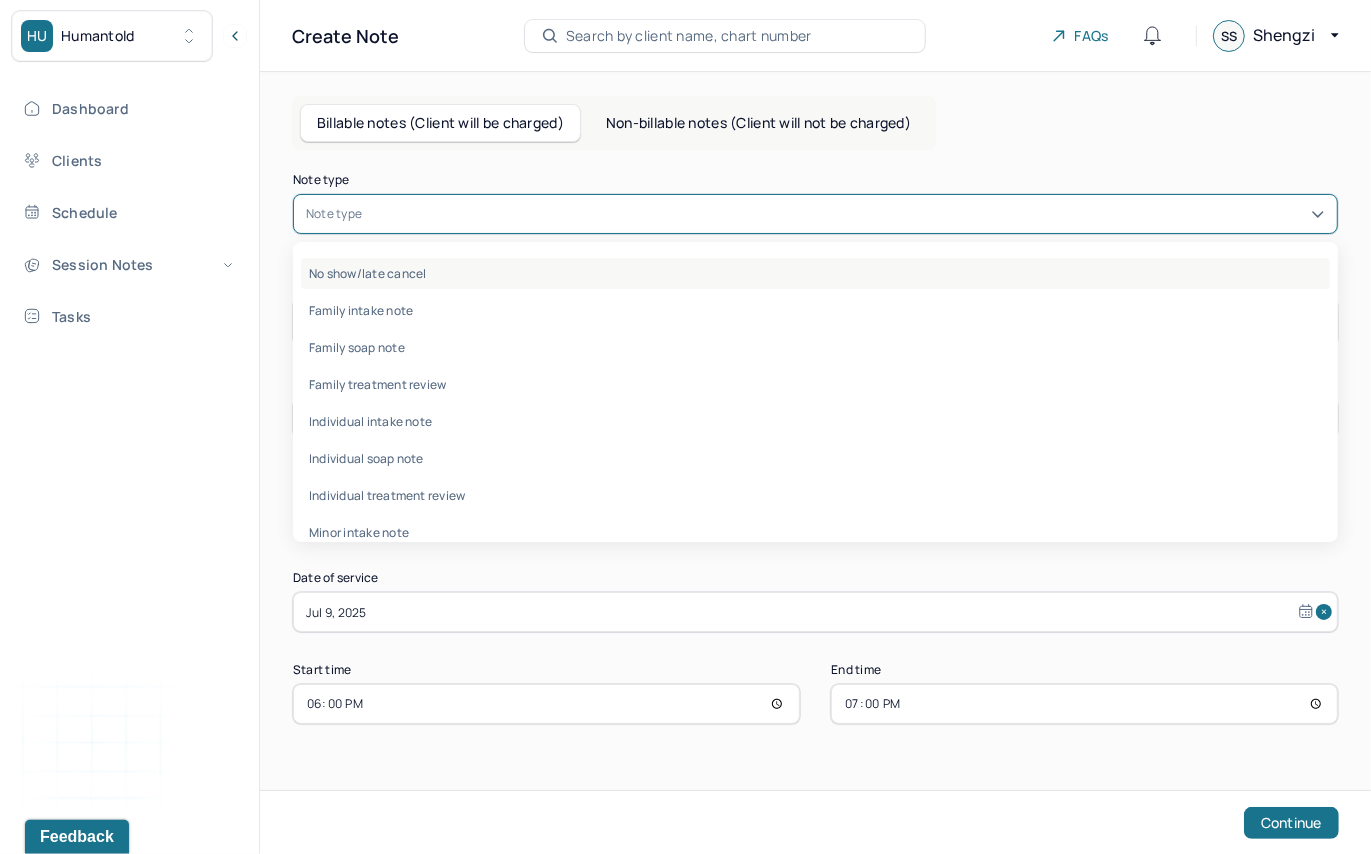 click on "No show/late cancel" at bounding box center (815, 273) 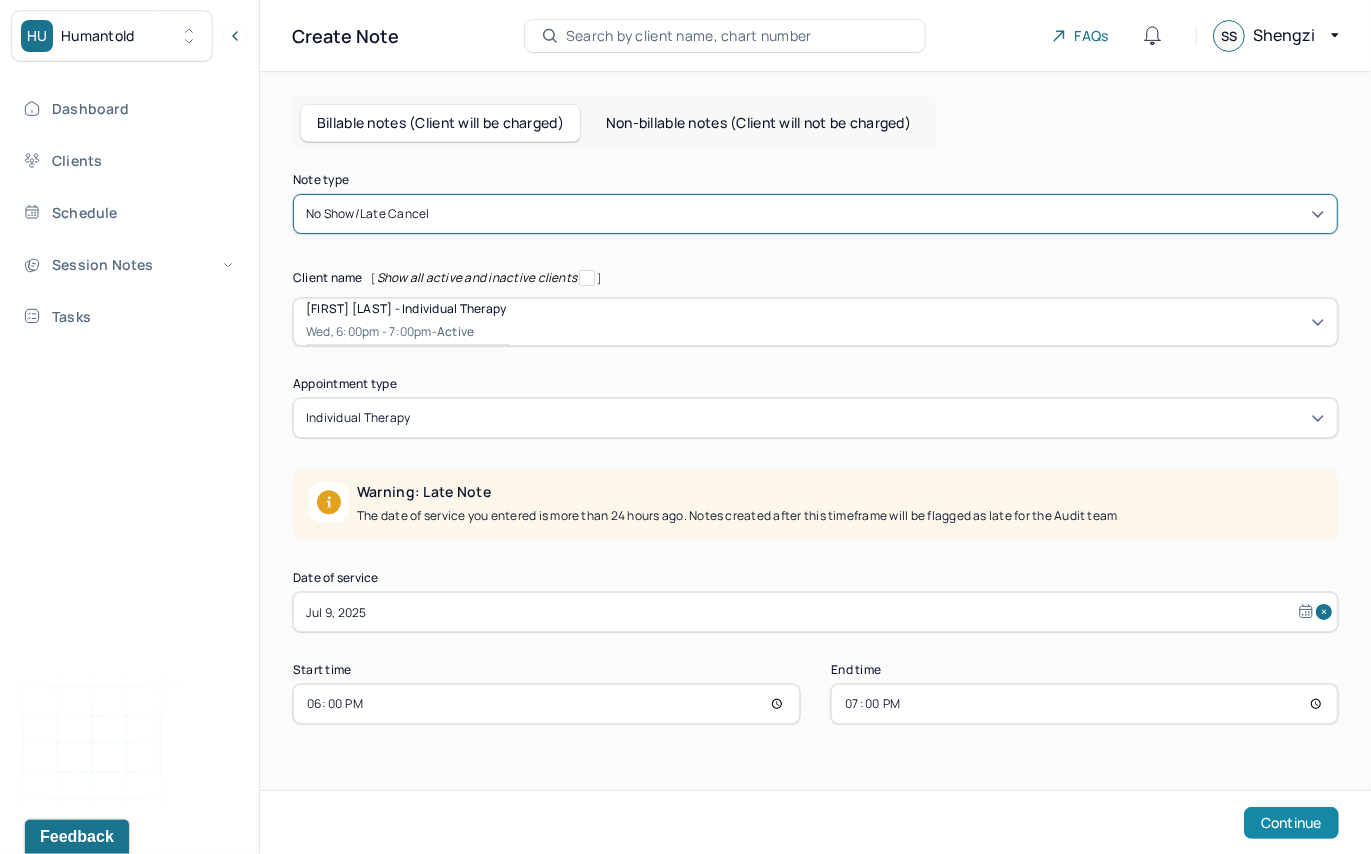 click on "Continue" at bounding box center [1291, 823] 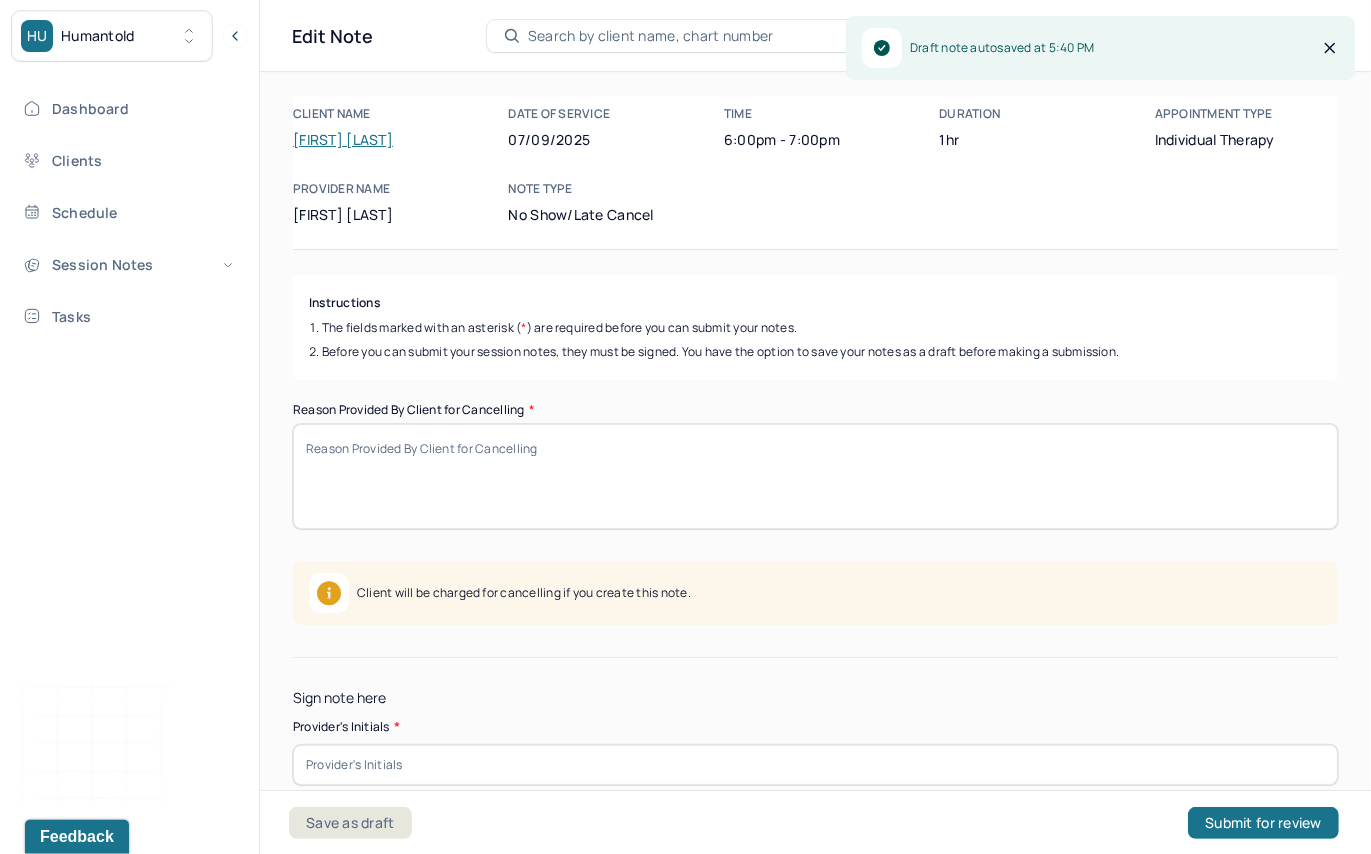 scroll, scrollTop: 61, scrollLeft: 0, axis: vertical 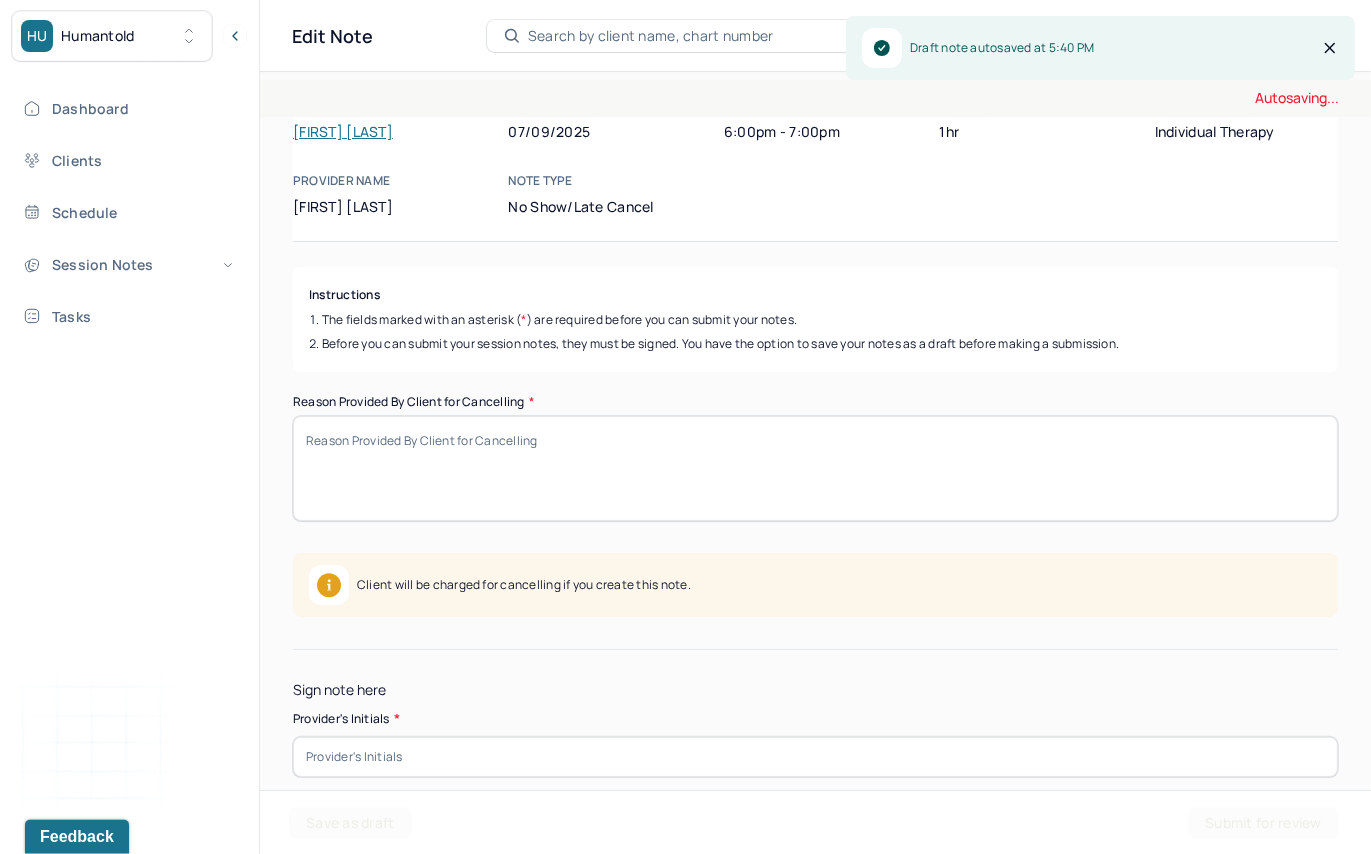 click on "Reason Provided By Client for Cancelling *" at bounding box center [815, 468] 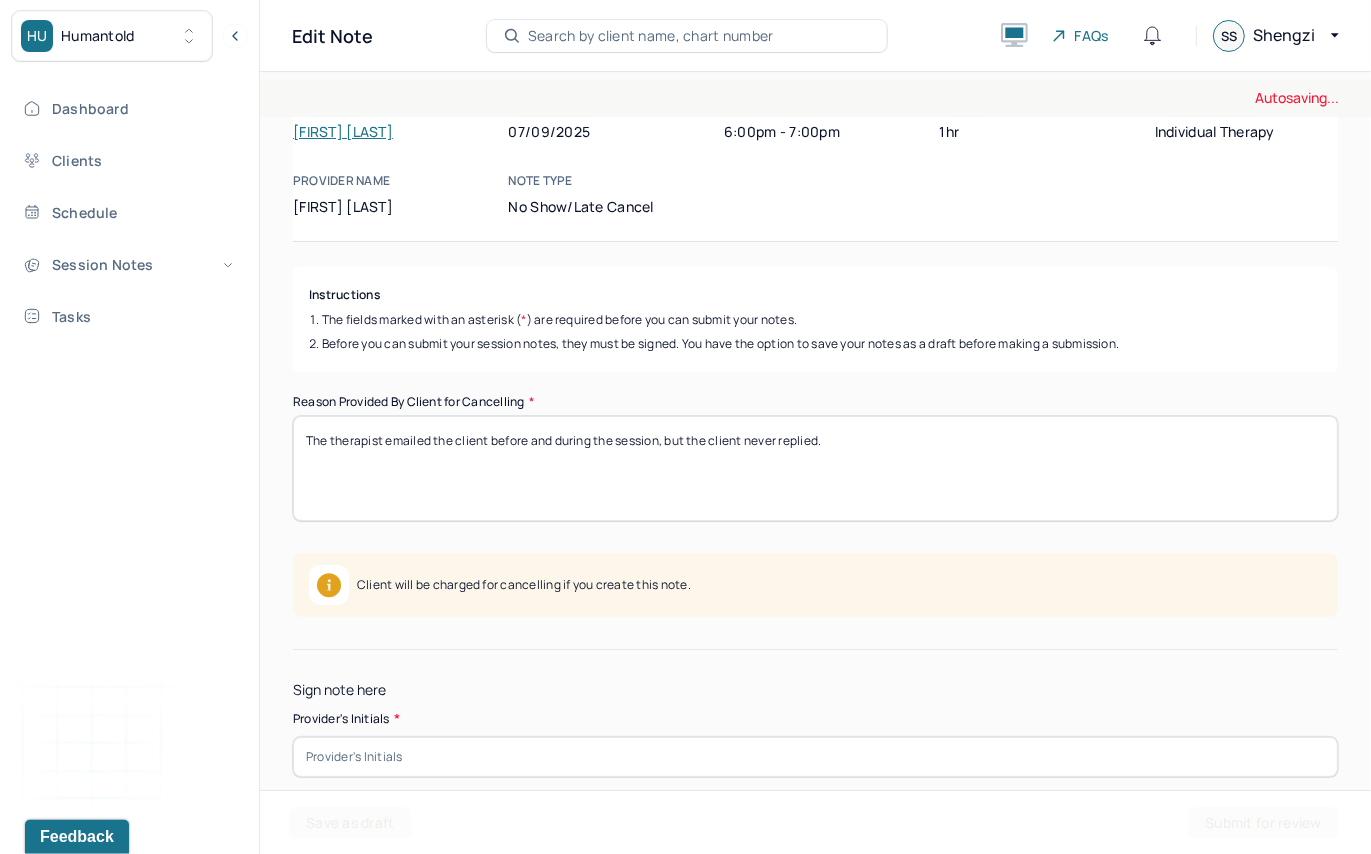 scroll, scrollTop: 141, scrollLeft: 0, axis: vertical 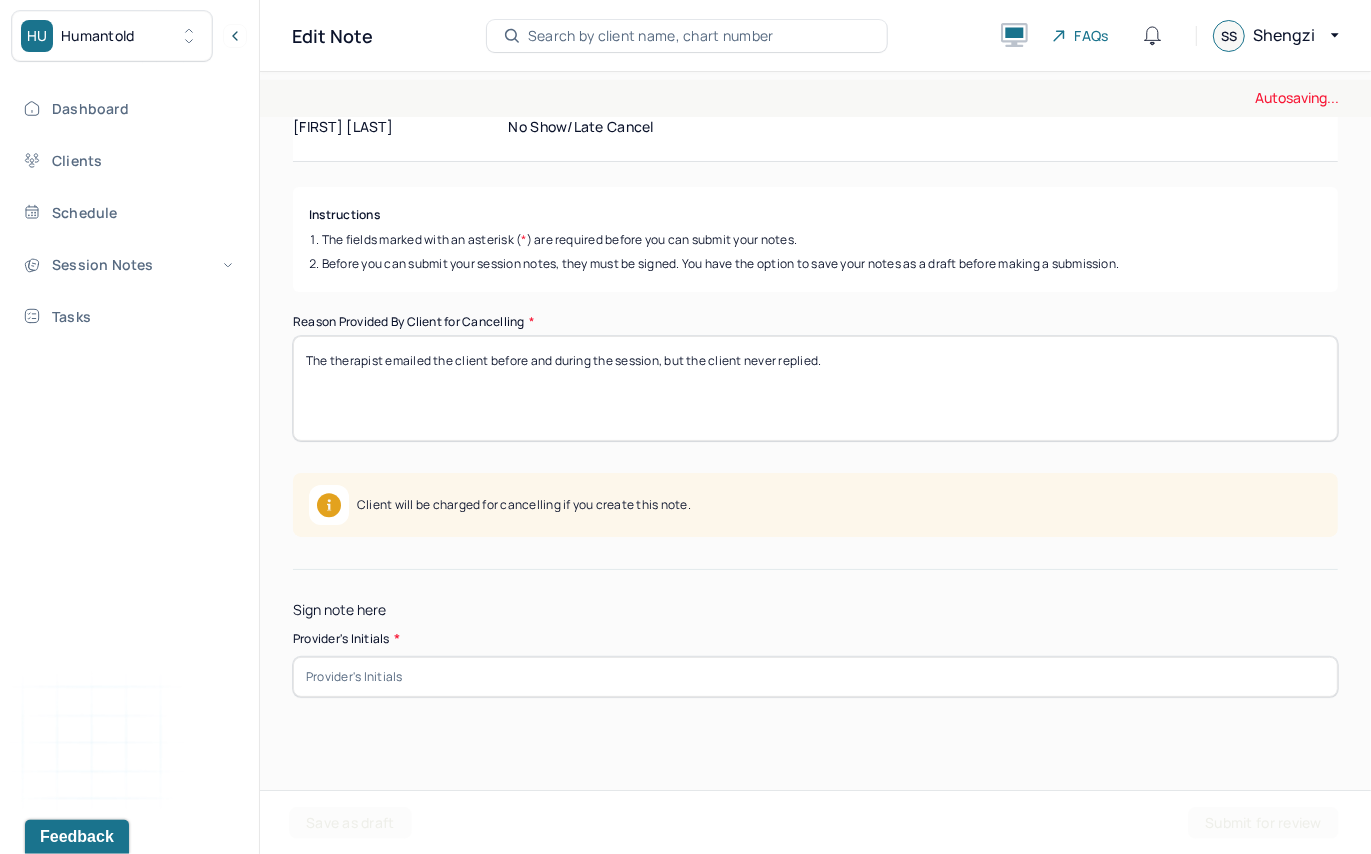 type on "The therapist emailed the client before and during the session, but the client never replied." 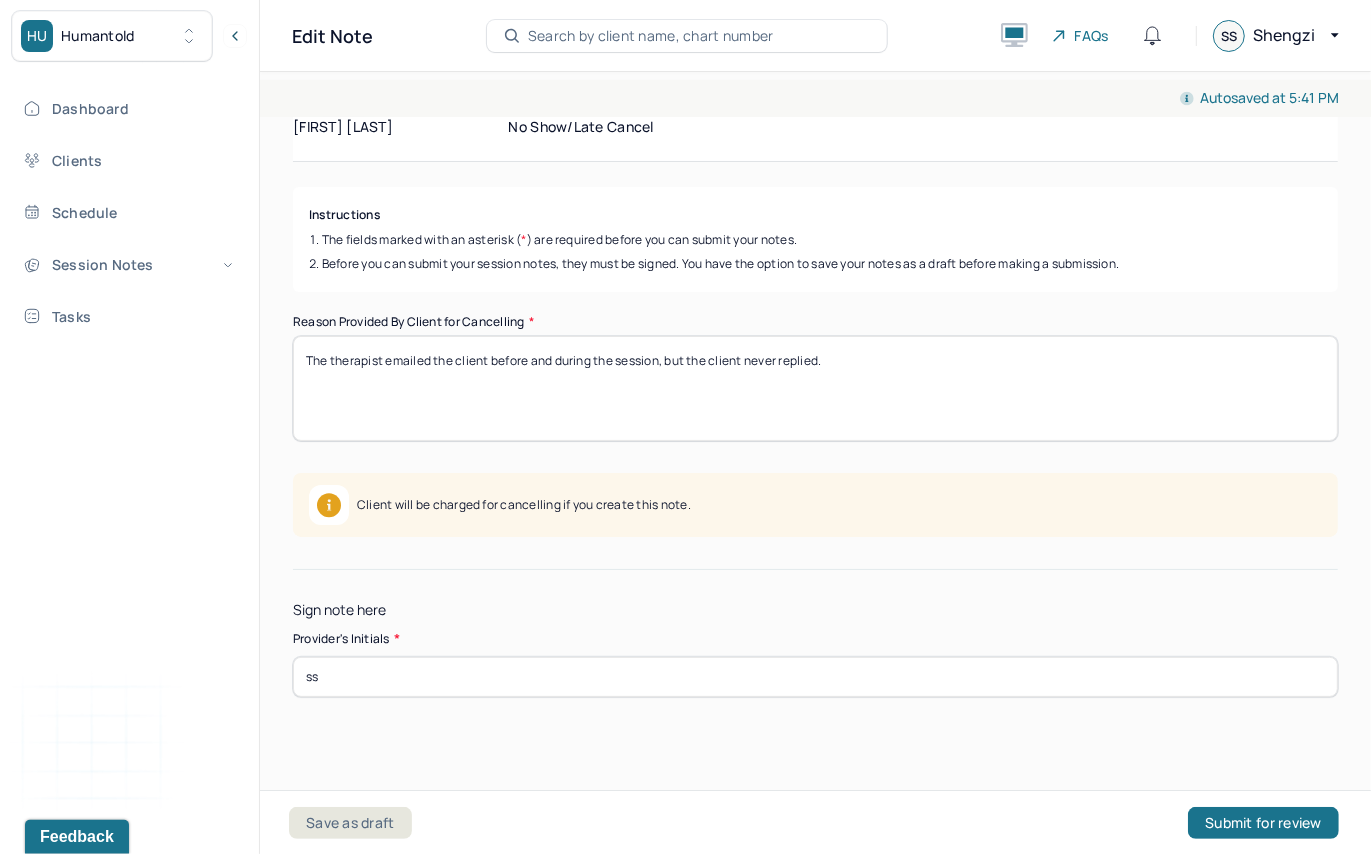scroll, scrollTop: 0, scrollLeft: 0, axis: both 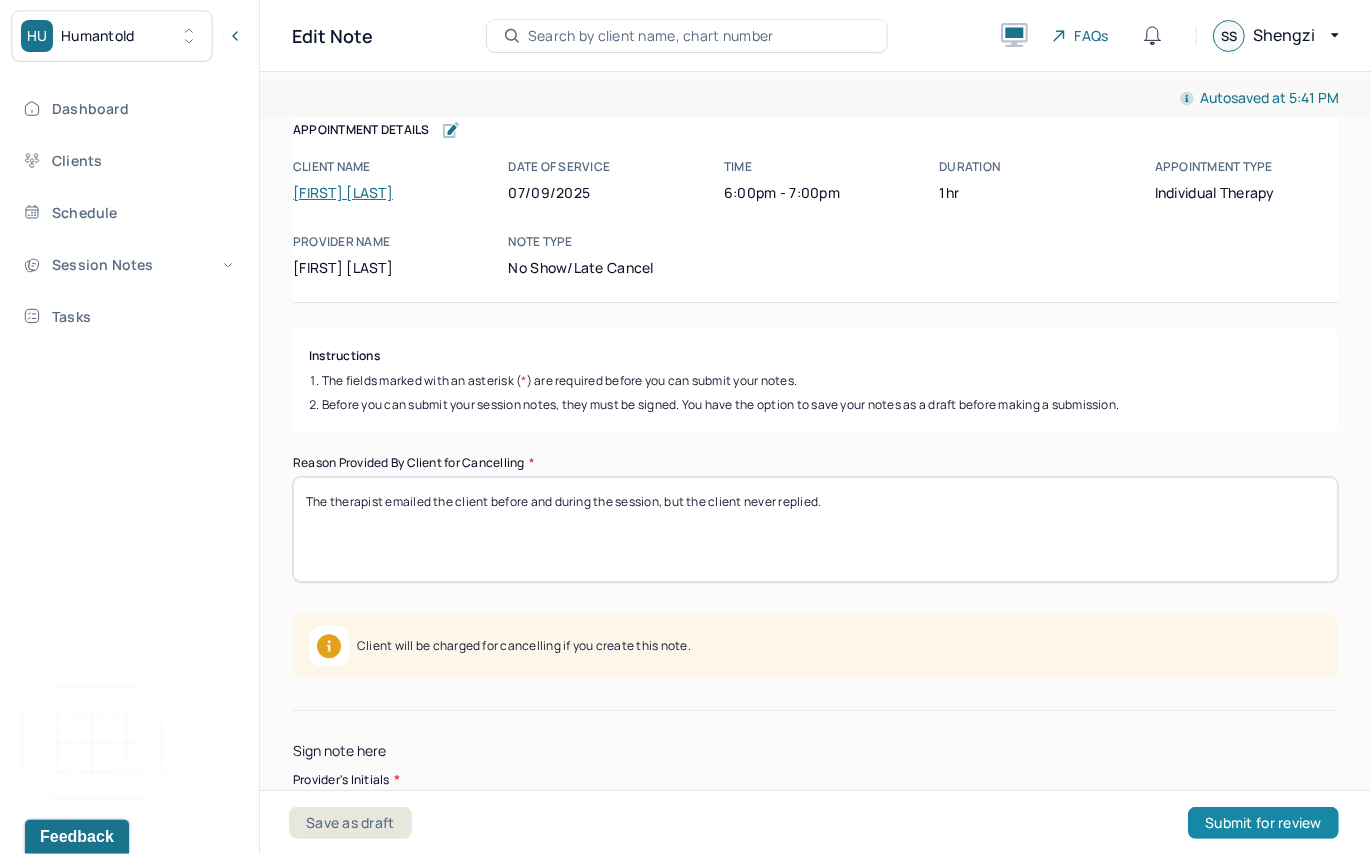 type on "ss" 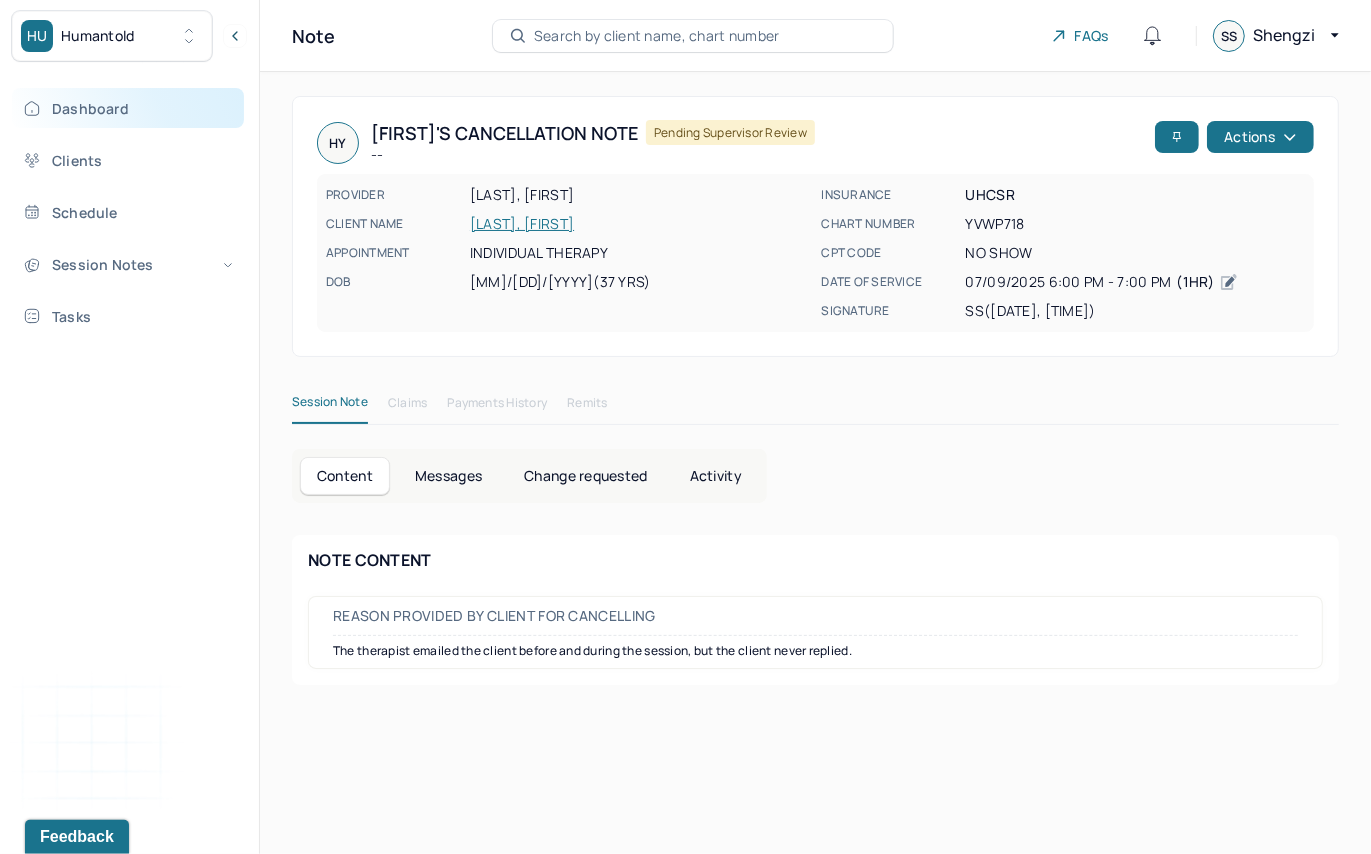click on "Dashboard" at bounding box center [128, 108] 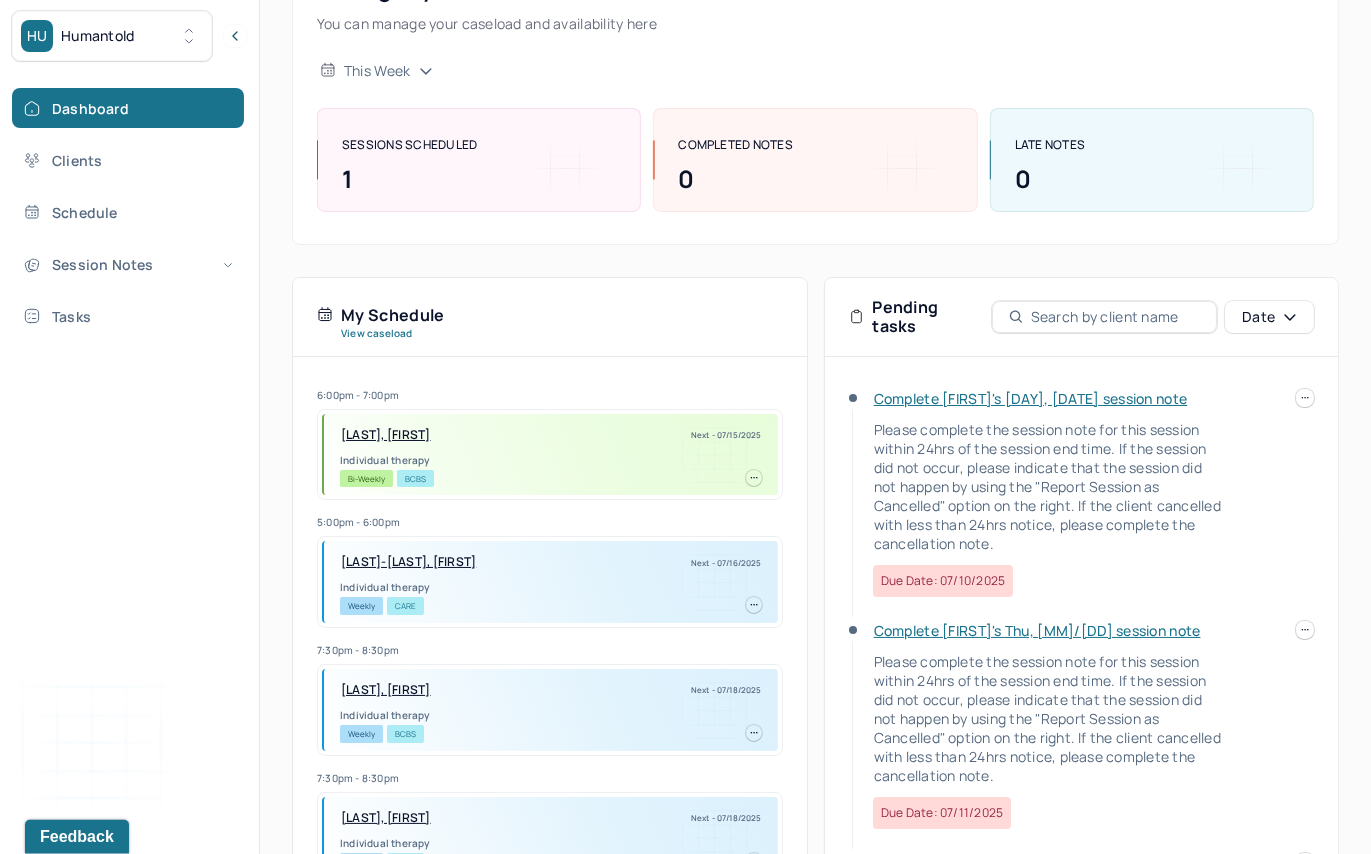 scroll, scrollTop: 160, scrollLeft: 0, axis: vertical 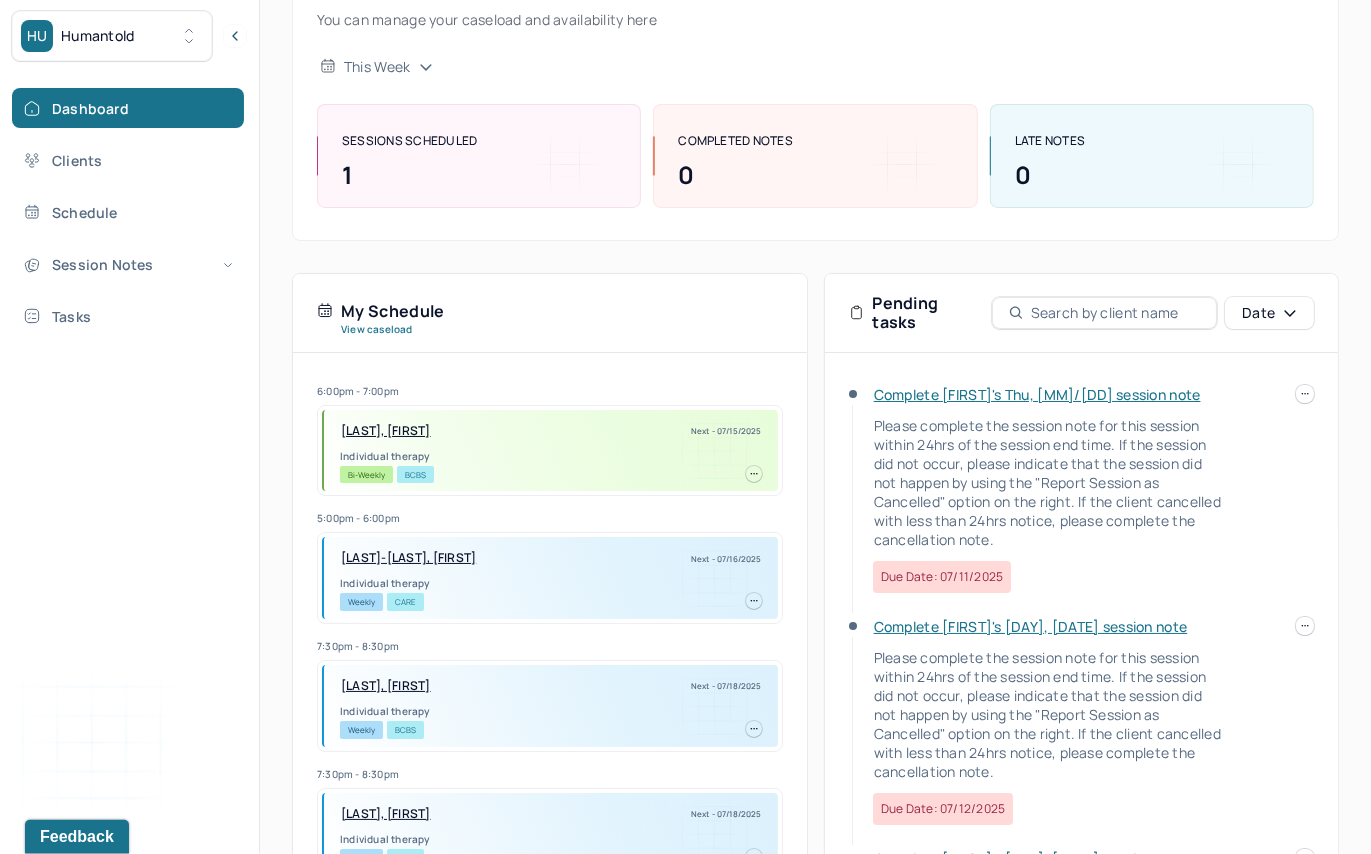 click at bounding box center [1305, 394] 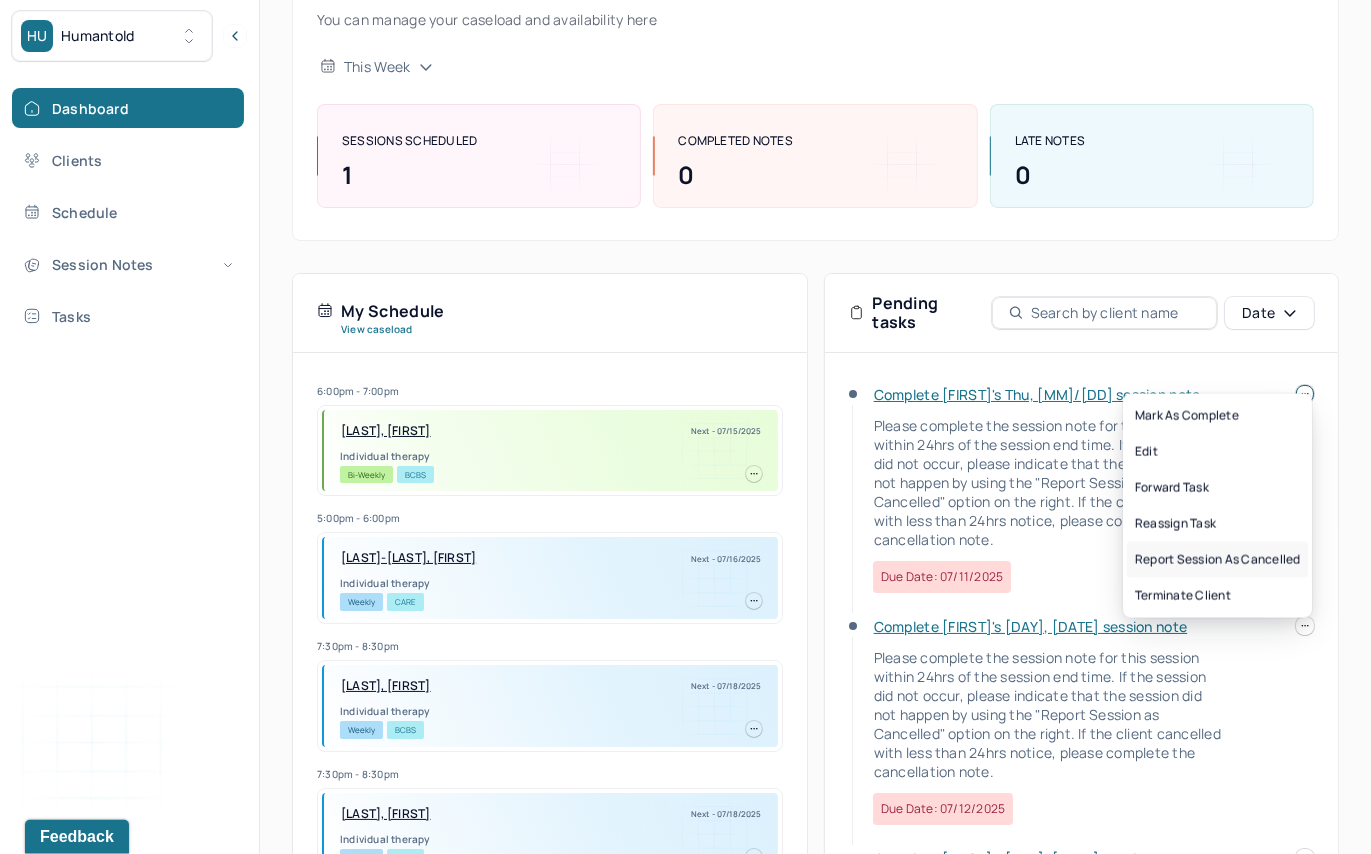 click on "Report session as cancelled" at bounding box center (1217, 560) 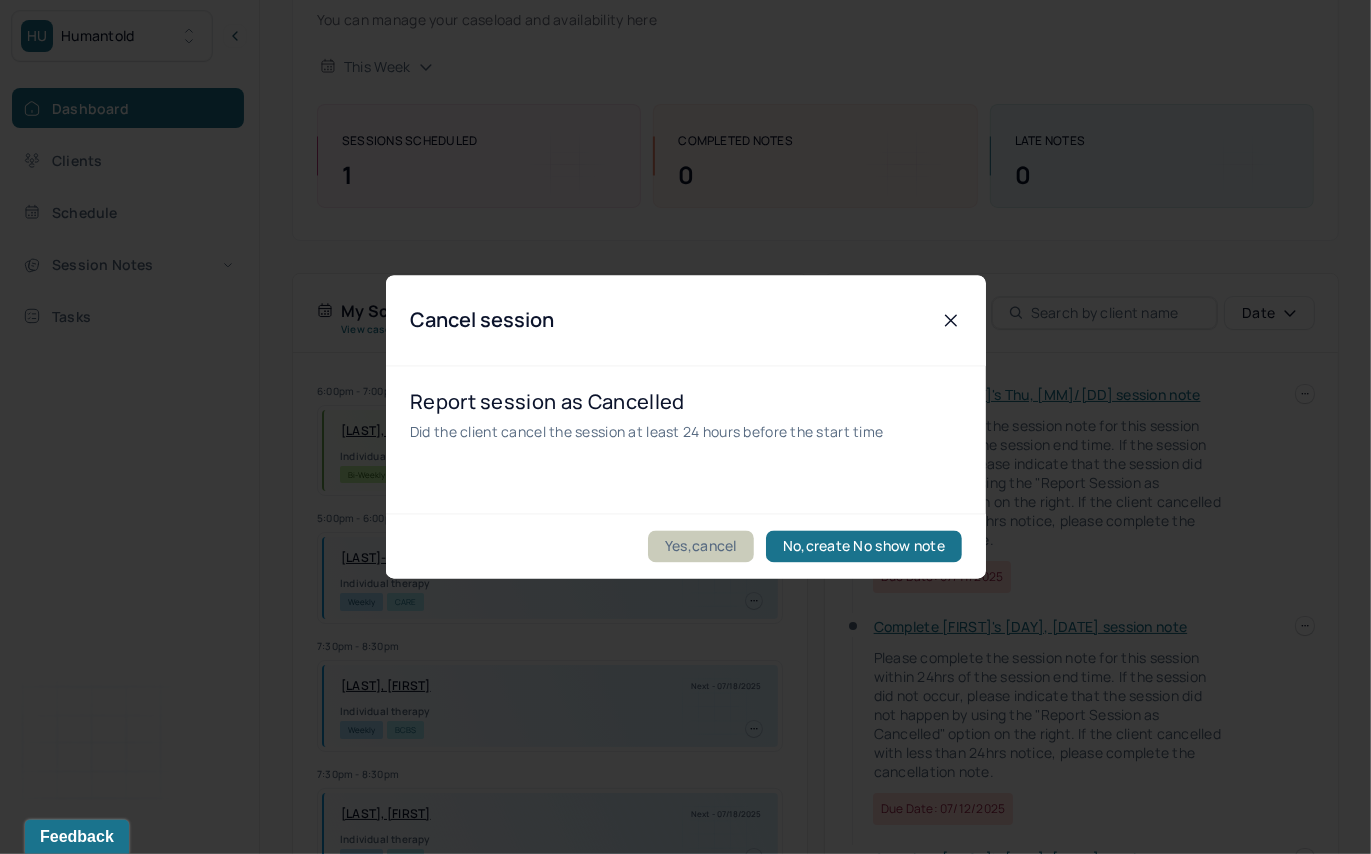 click on "Yes,cancel" at bounding box center [701, 547] 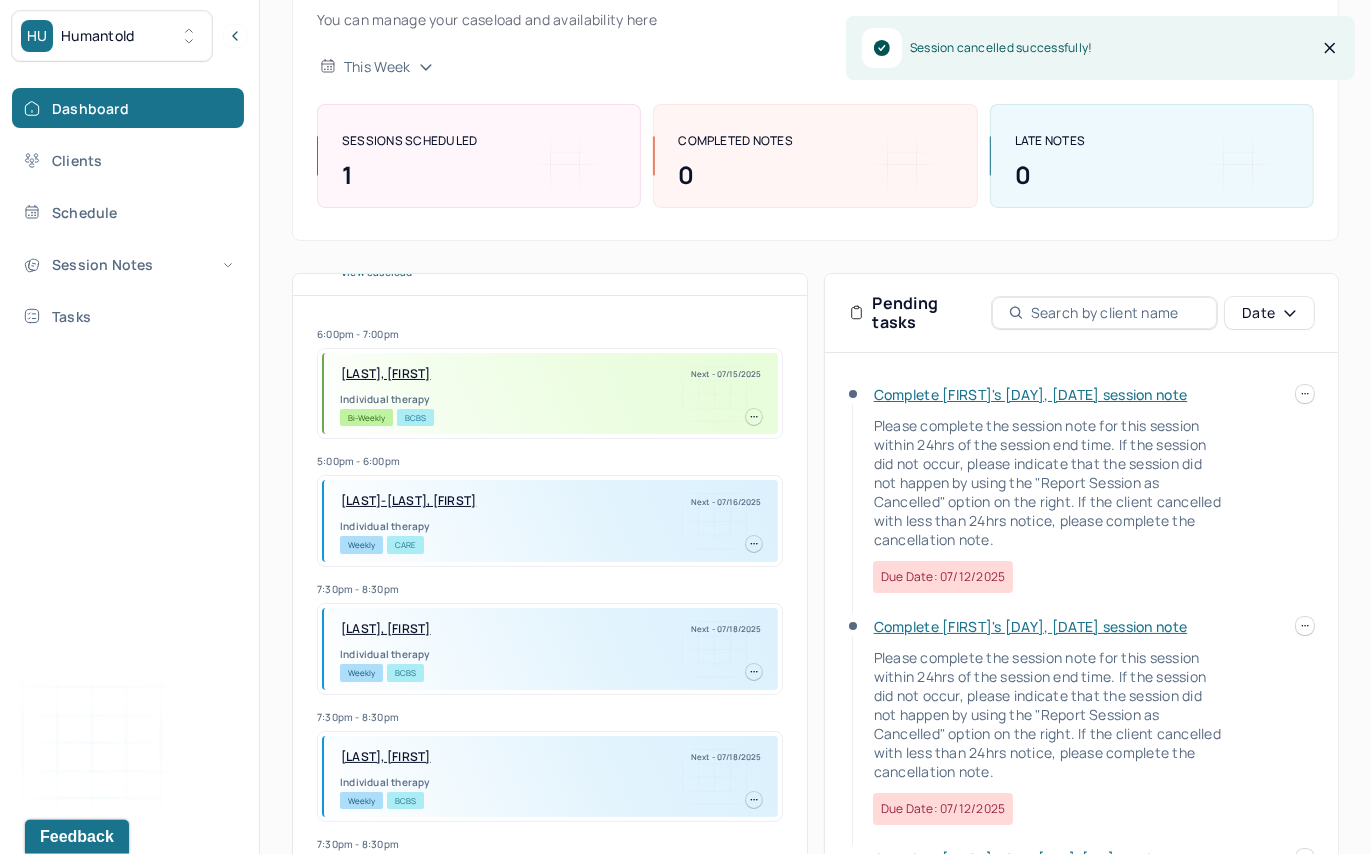 scroll, scrollTop: 61, scrollLeft: 0, axis: vertical 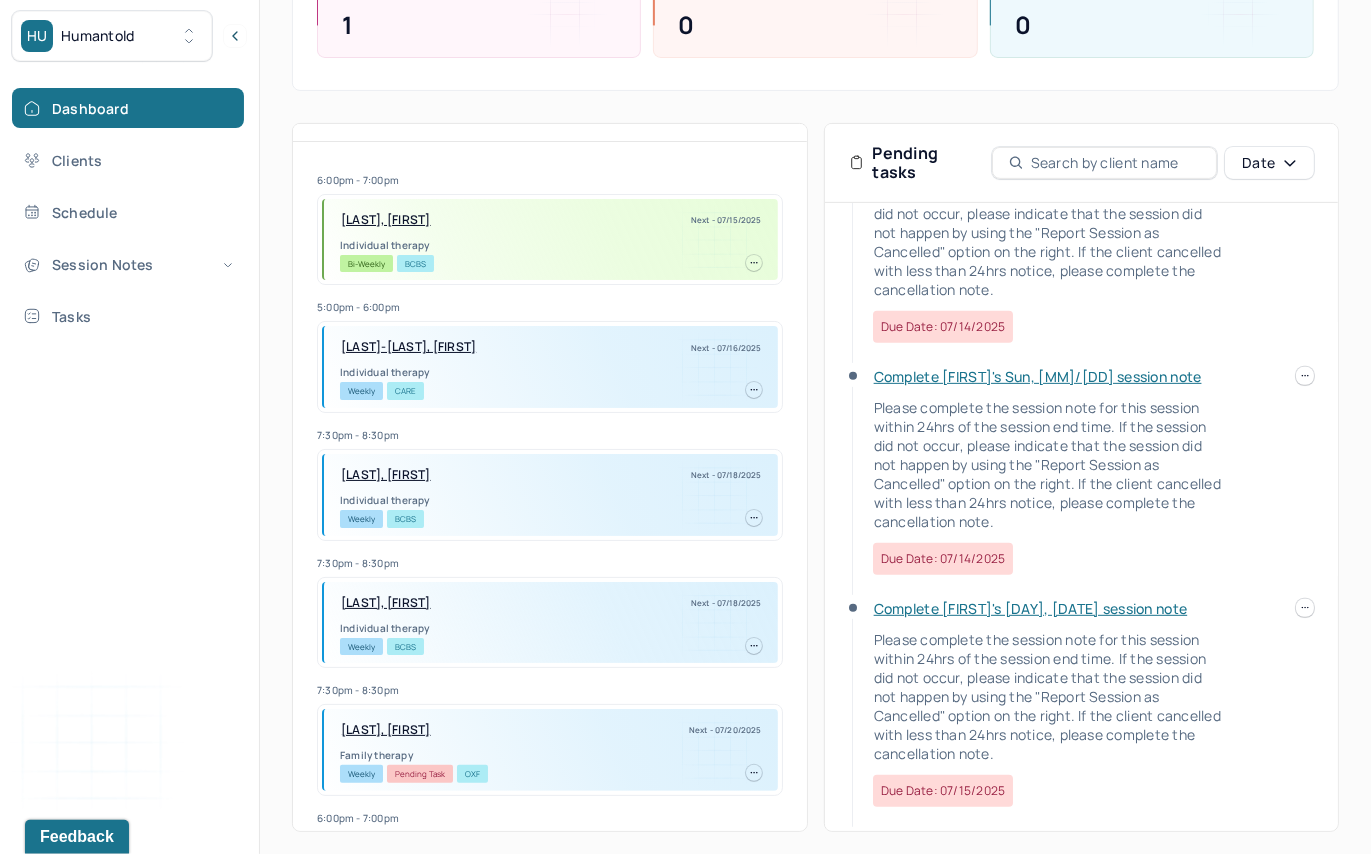 click on "Complete [FIRST]'s [DAY], [DATE] session note" at bounding box center (1031, 608) 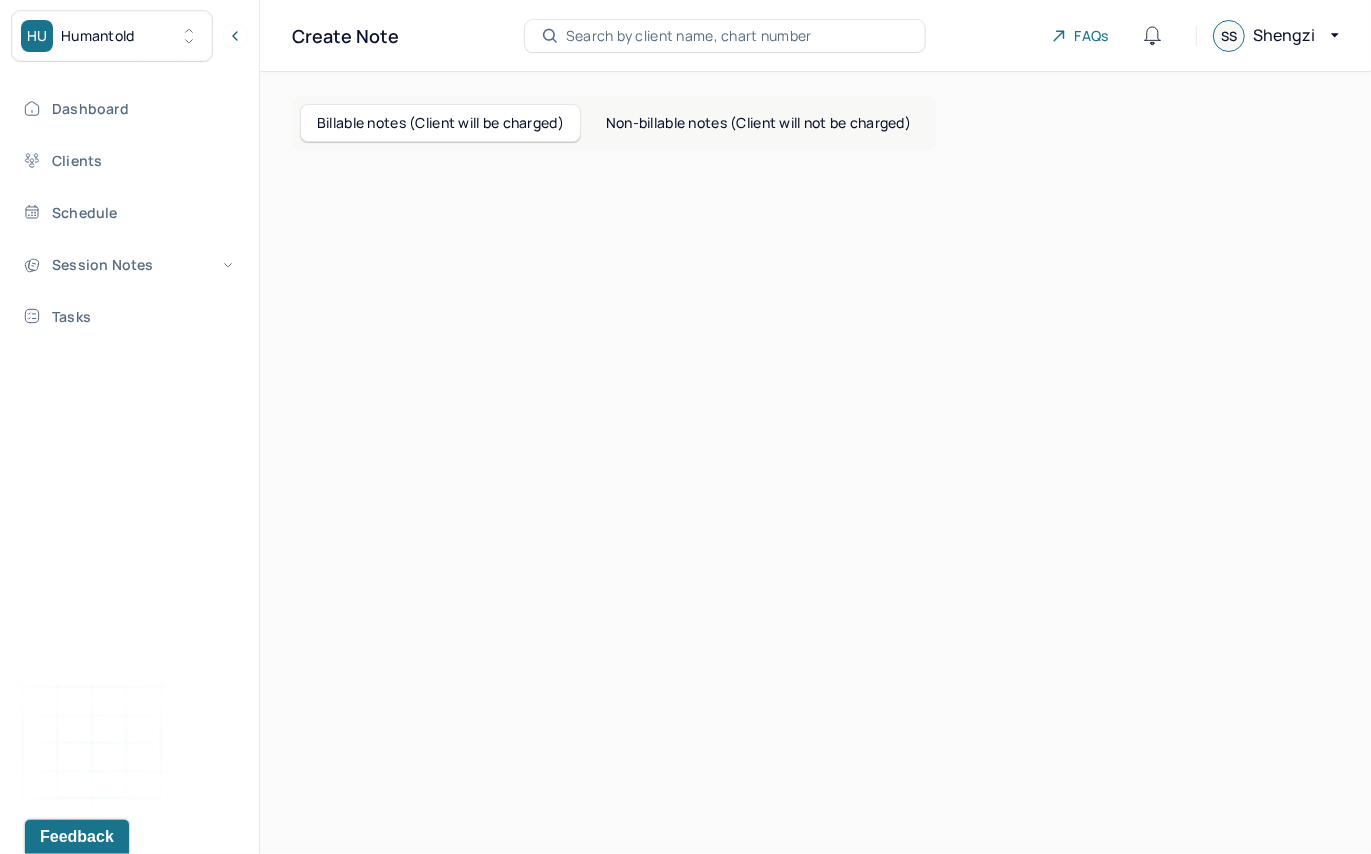 scroll, scrollTop: 0, scrollLeft: 0, axis: both 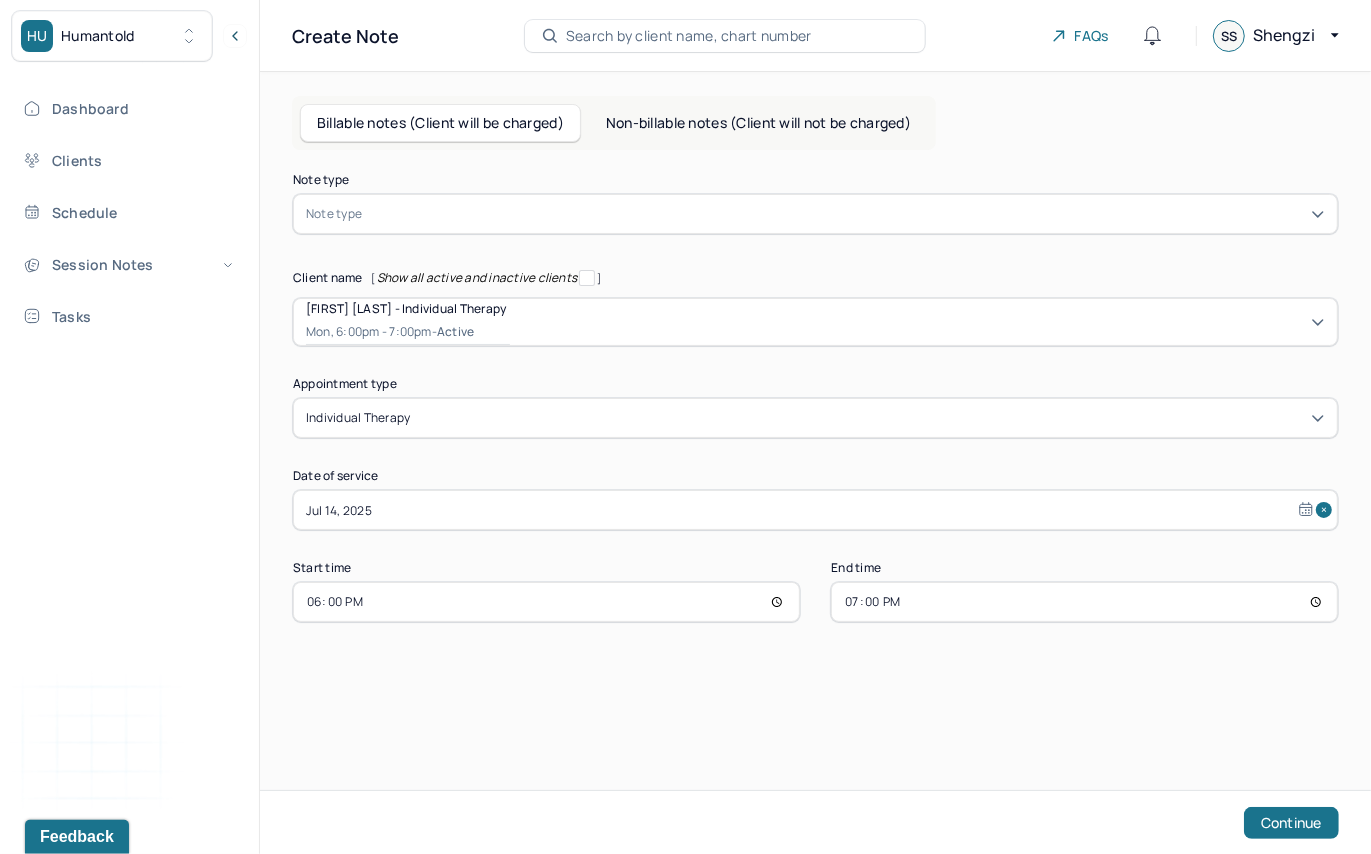 click at bounding box center [845, 214] 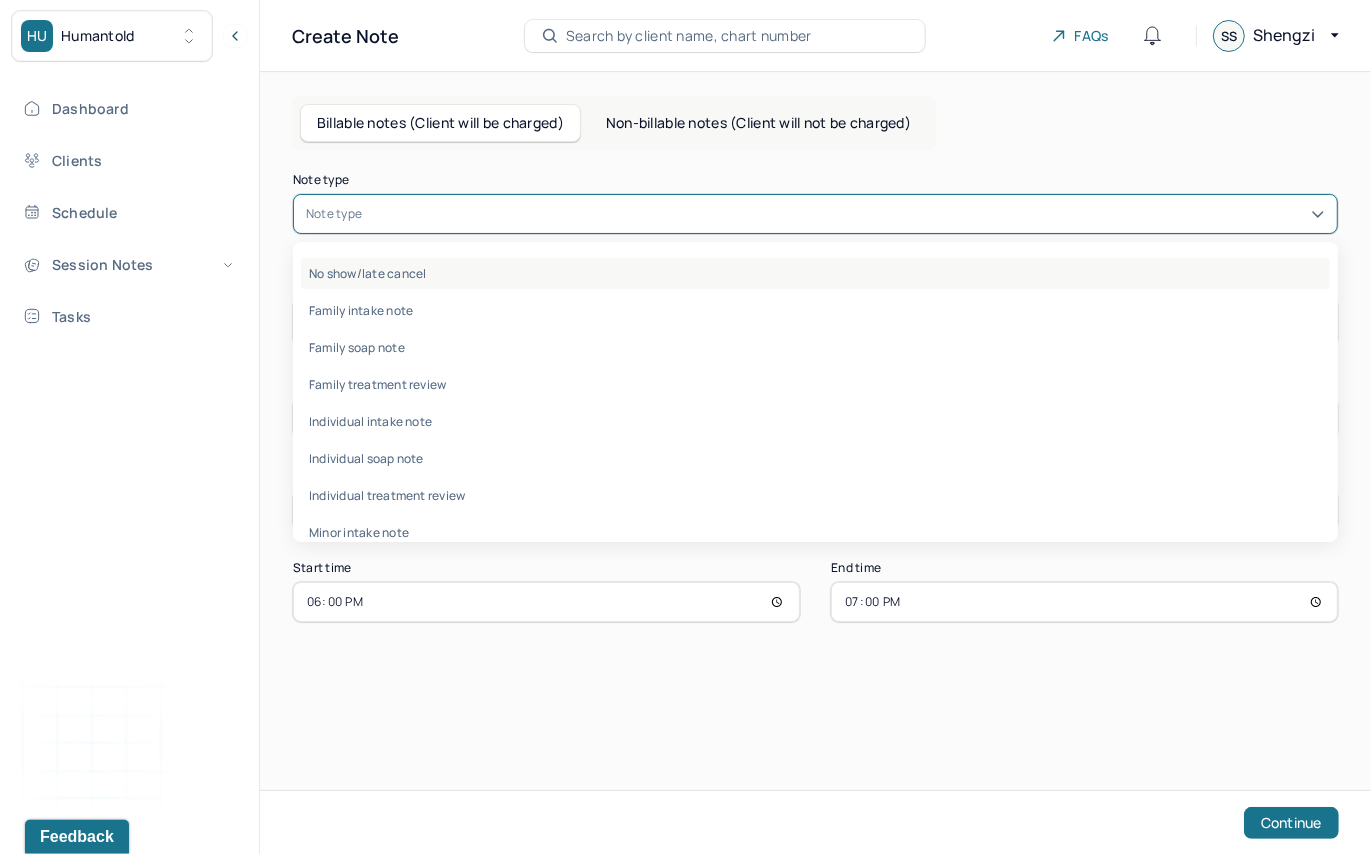 click on "No show/late cancel" at bounding box center [815, 273] 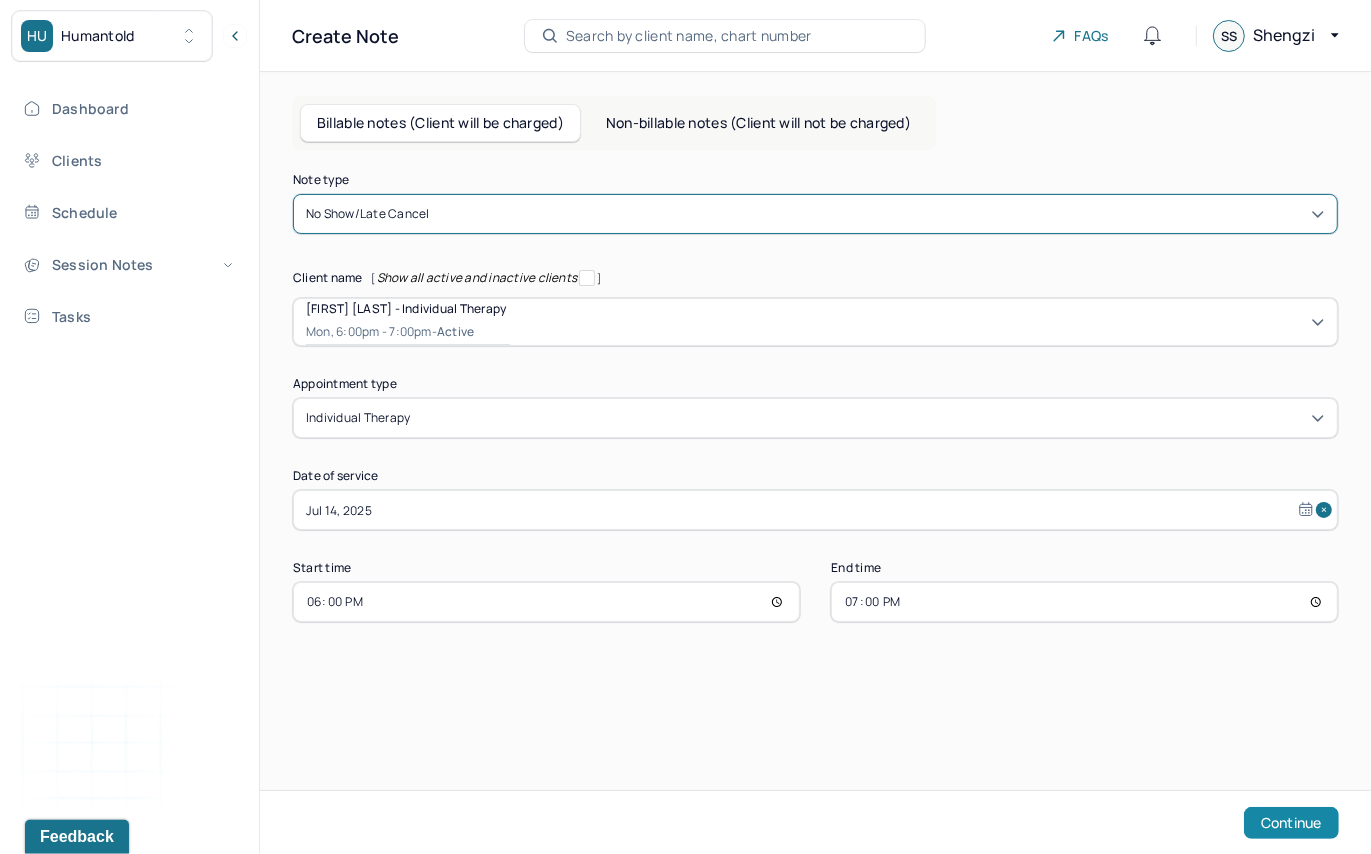 click on "Continue" at bounding box center [1291, 823] 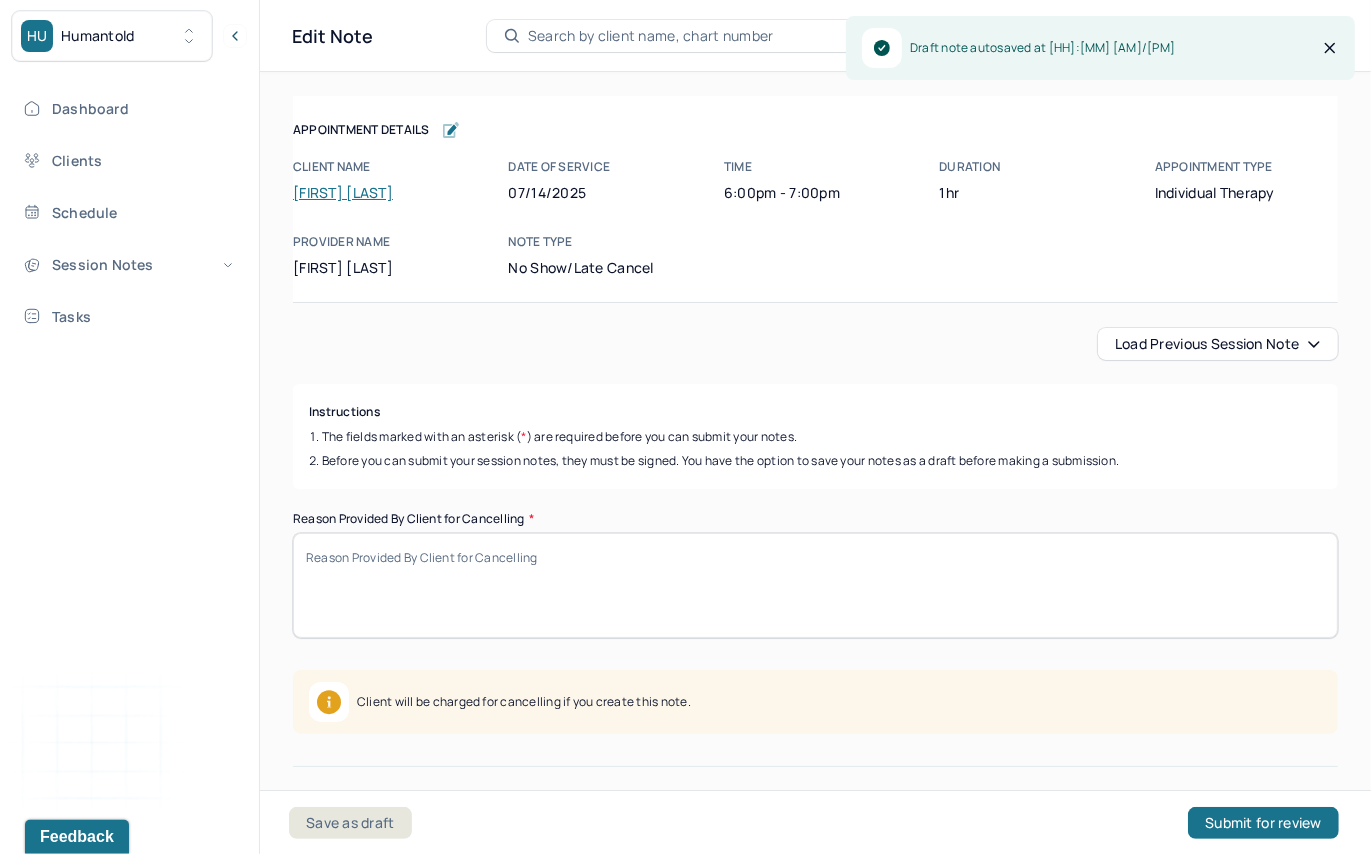 click on "Instructions The fields marked with an asterisk ( * ) are required before you can submit your notes. Before you can submit your session notes, they must be signed. You have the option to save your notes as a draft before making a submission. Reason Provided By Client for Cancelling * Client will be charged for cancelling if you create this note. Sign note here Provider's Initials *   Save as draft     Submit for review" at bounding box center (815, 714) 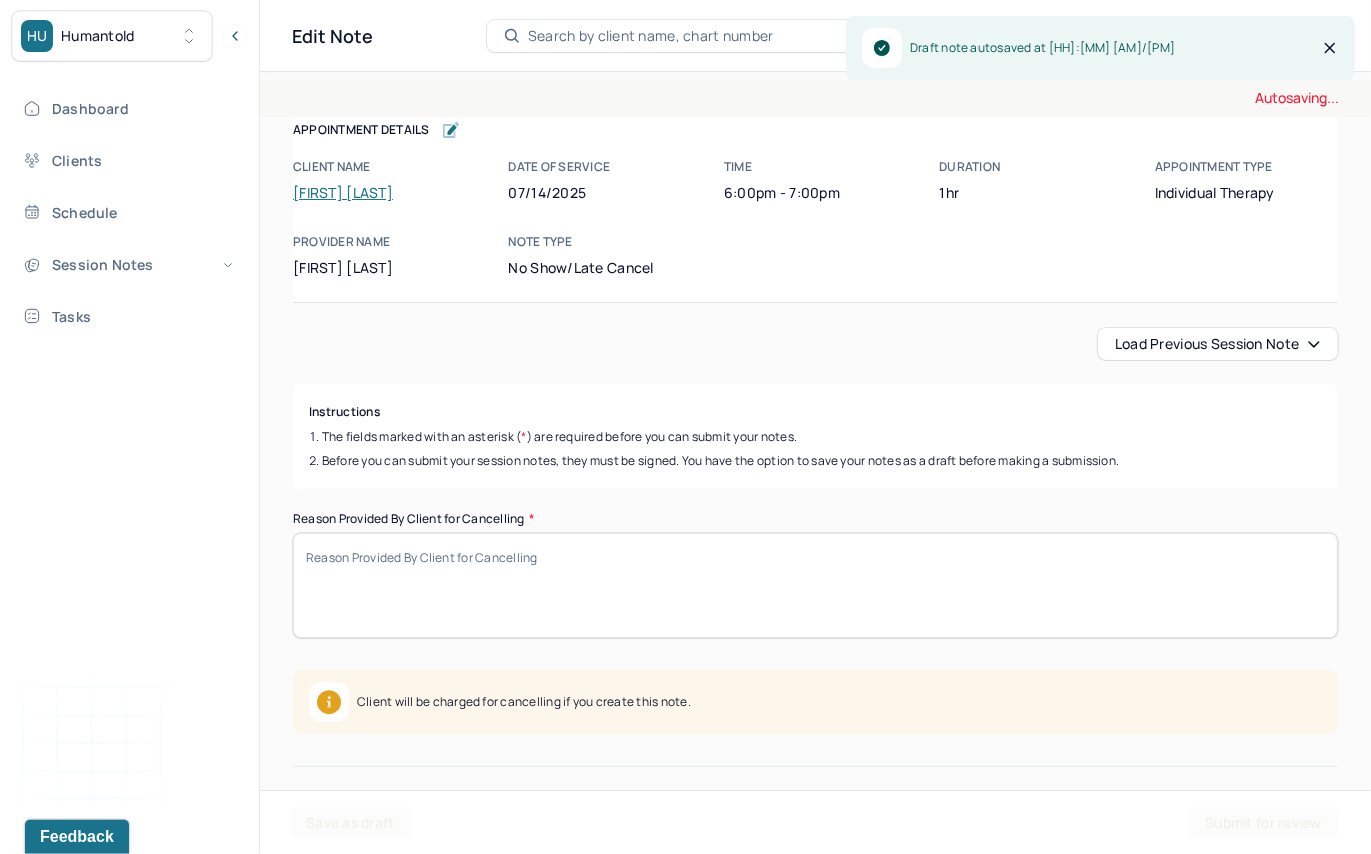 click on "Reason Provided By Client for Cancelling *" at bounding box center [815, 585] 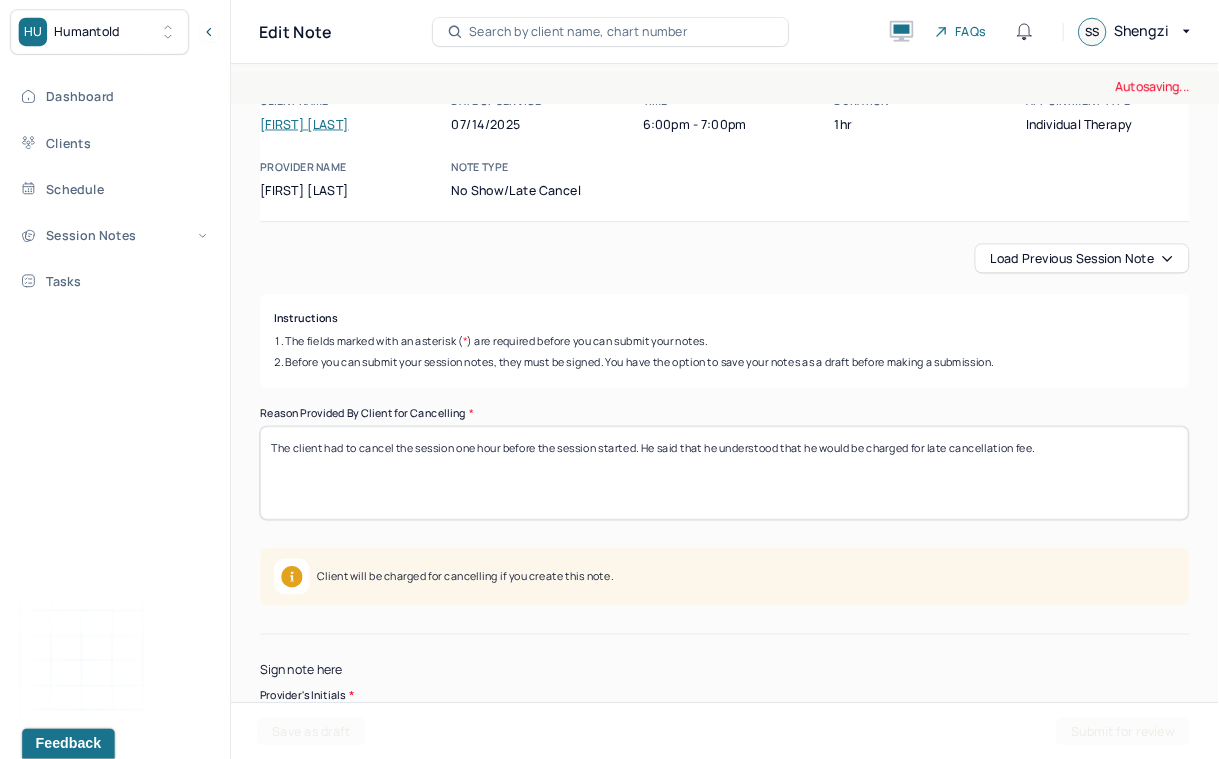 scroll, scrollTop: 221, scrollLeft: 0, axis: vertical 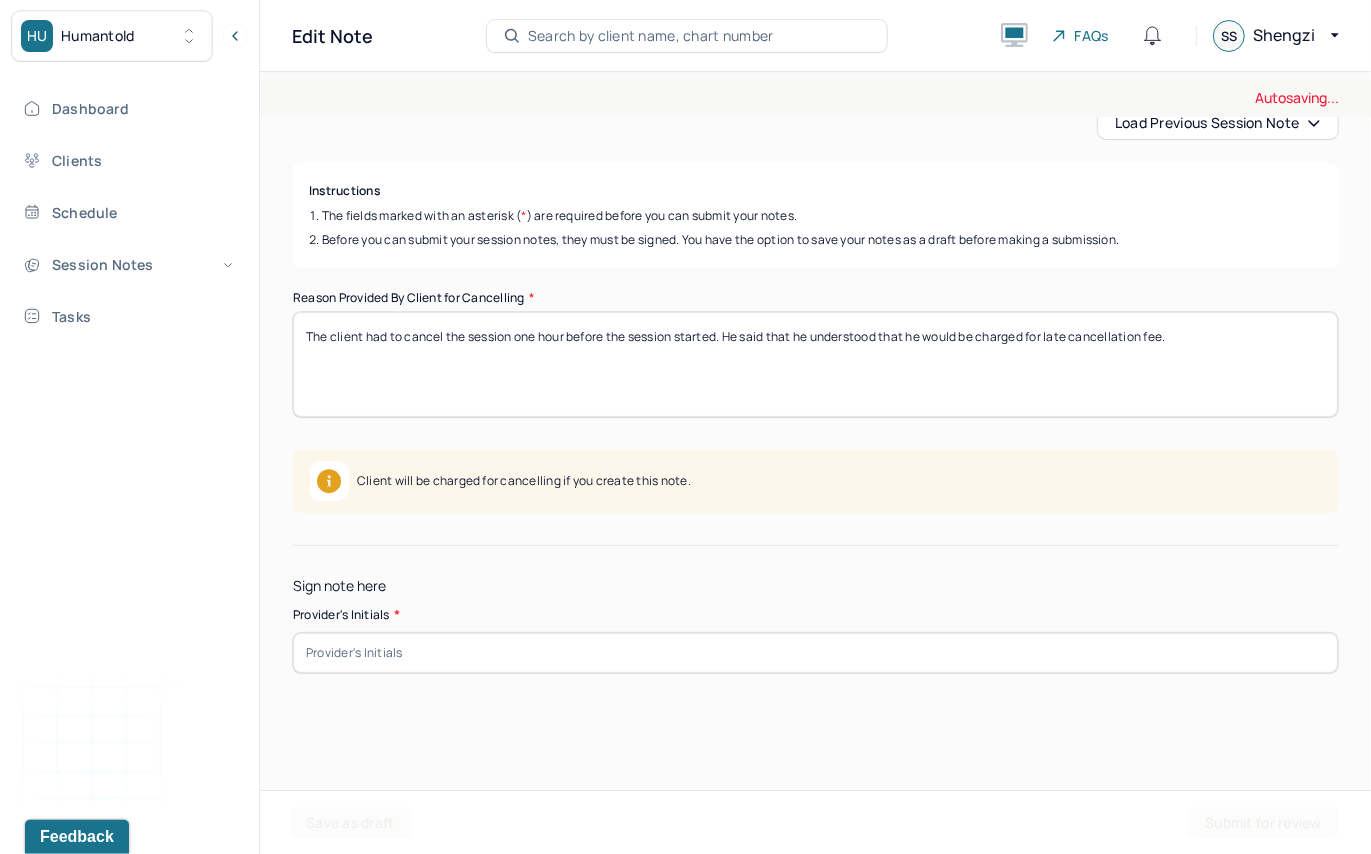 type on "The client had to cancel the session one hour before the session started. He said that he understood that he would be charged for late cancellation fee." 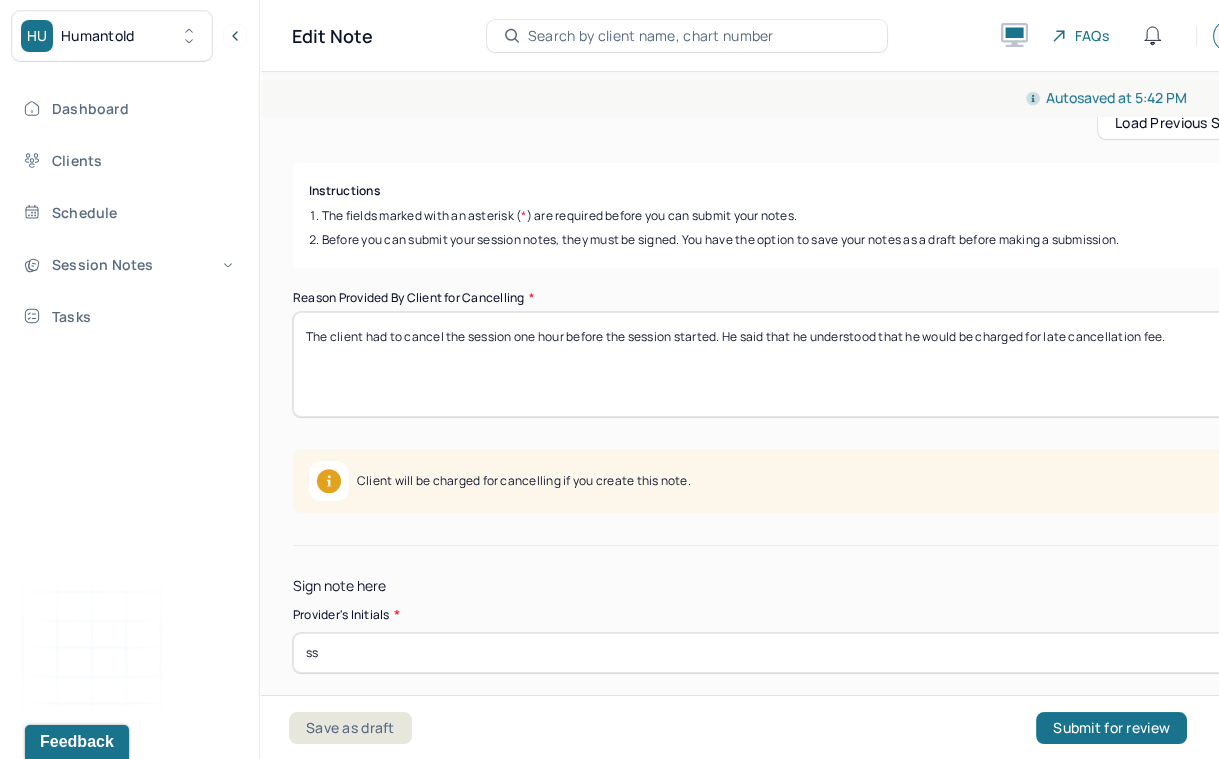 scroll, scrollTop: 221, scrollLeft: 0, axis: vertical 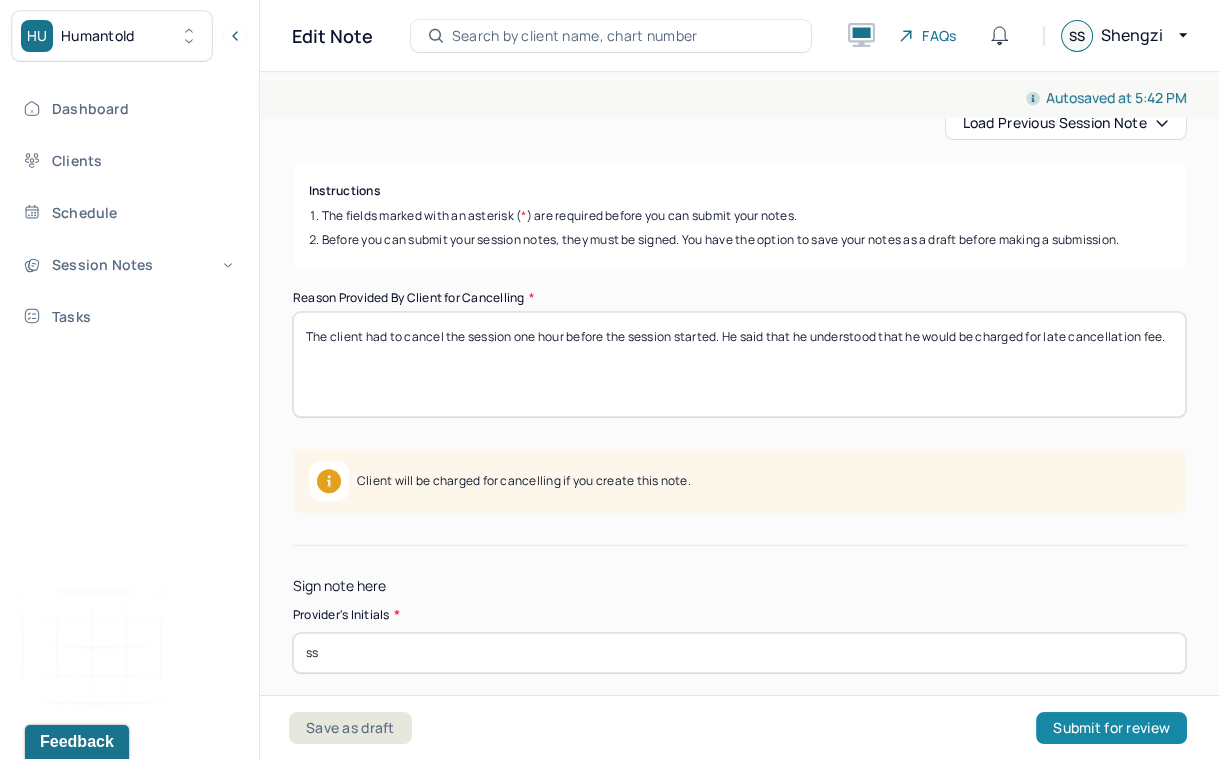 type on "ss" 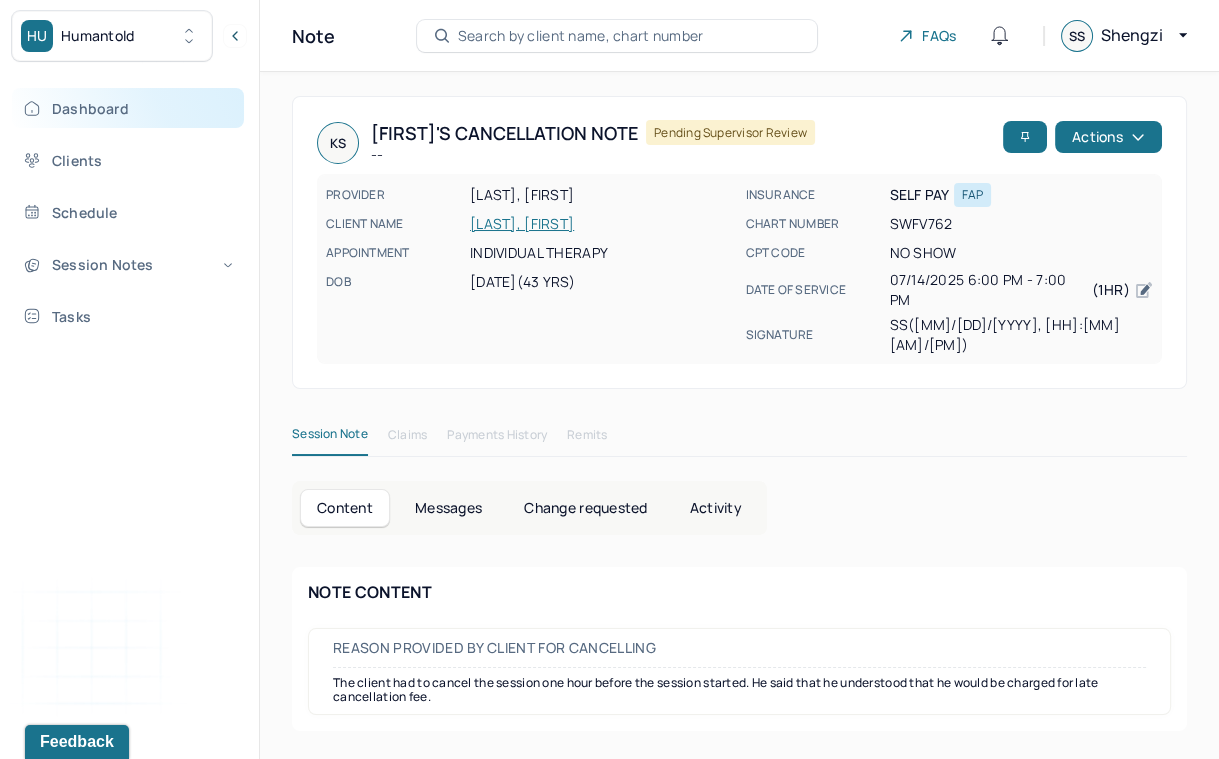 click on "Dashboard" at bounding box center (128, 108) 